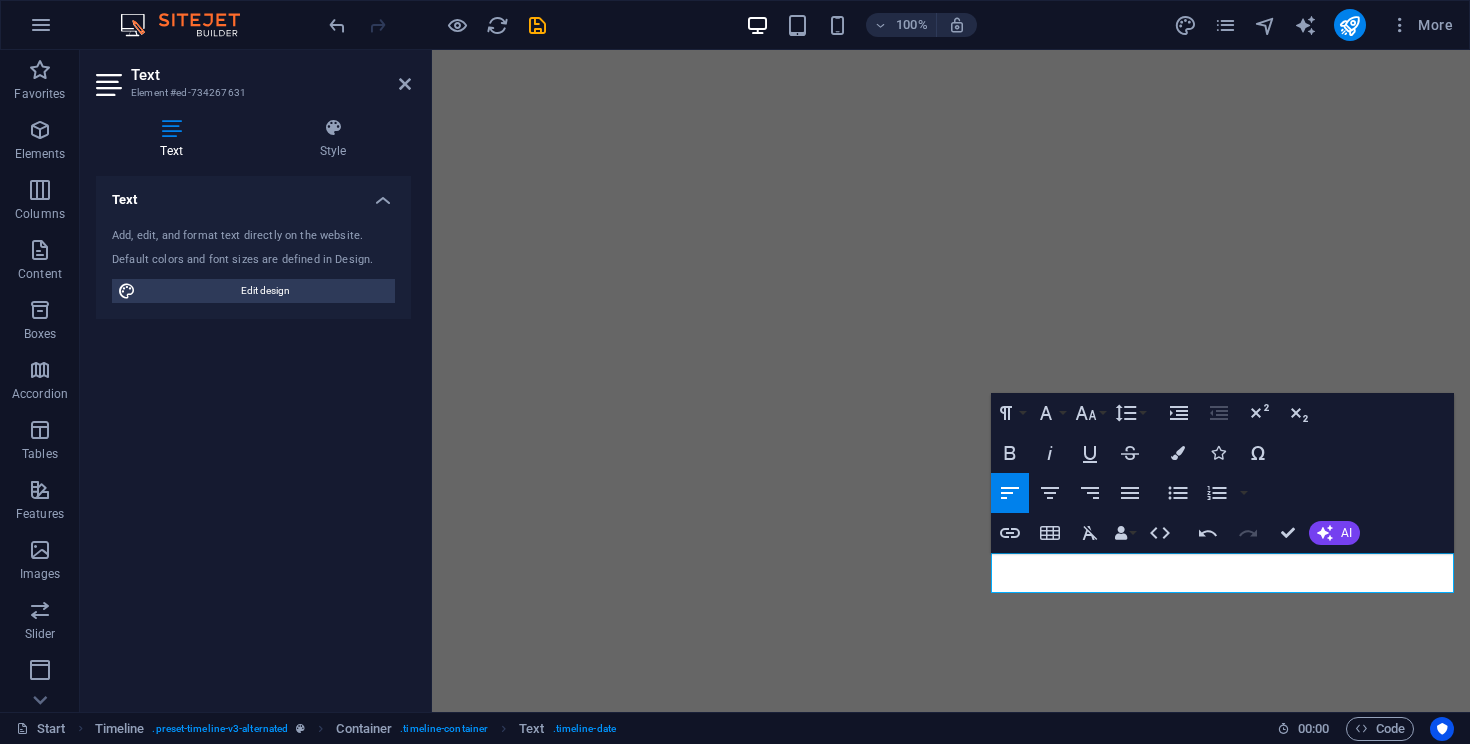 scroll, scrollTop: 0, scrollLeft: 0, axis: both 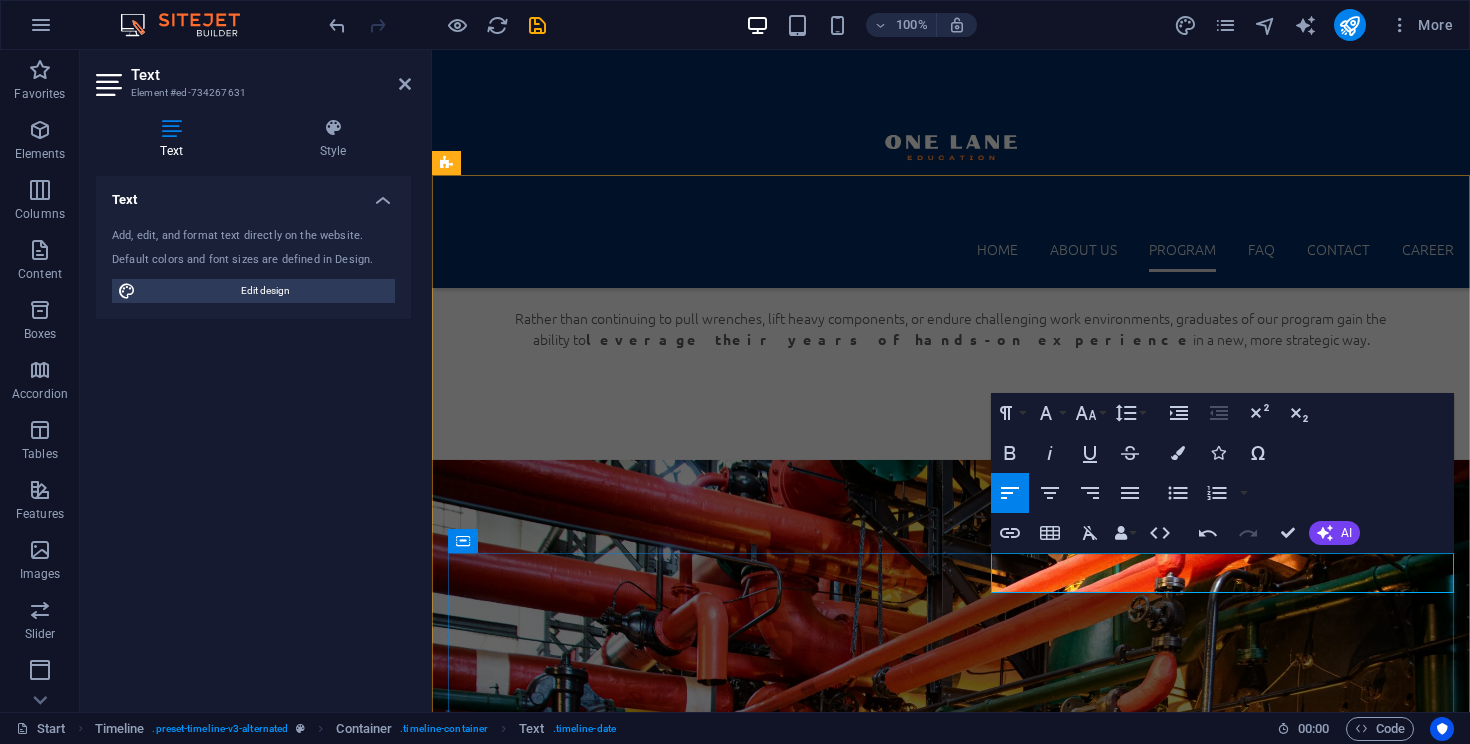 click on "Go to Market & Start Selling                                                                                                                              Brokering Equipment by September" at bounding box center (971, 5328) 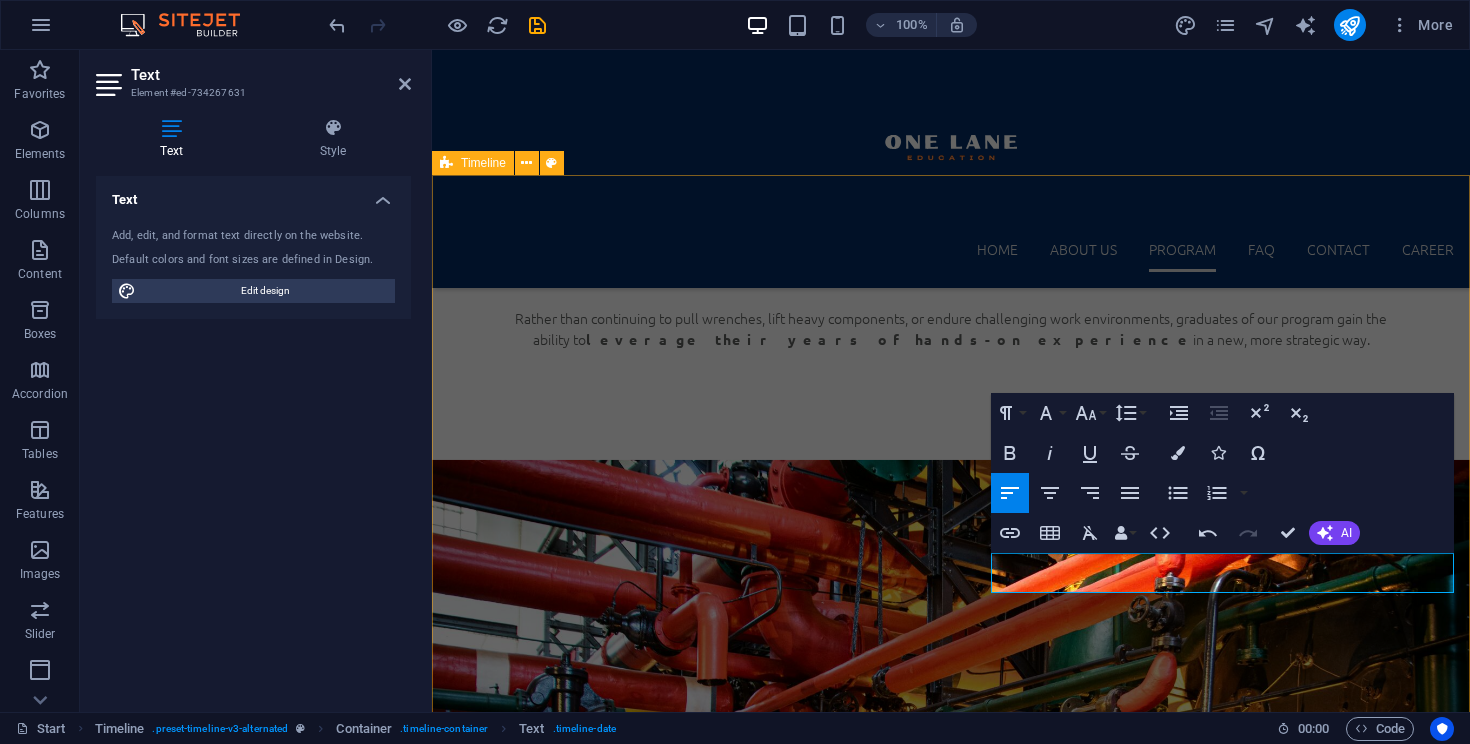 type 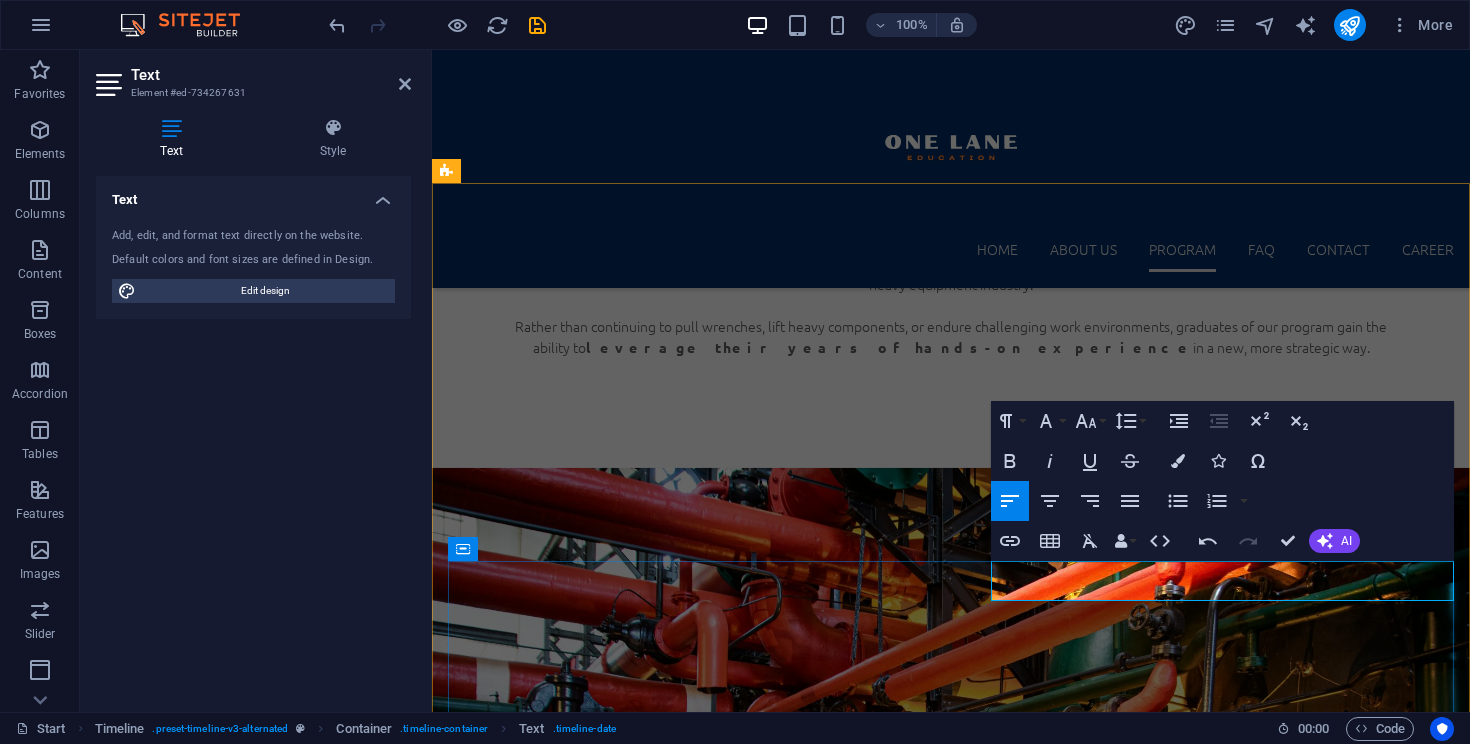 click on "Go to Market & Start Selling                                                                                                                              Brokering Equipment by [DATE]" at bounding box center [971, 5336] 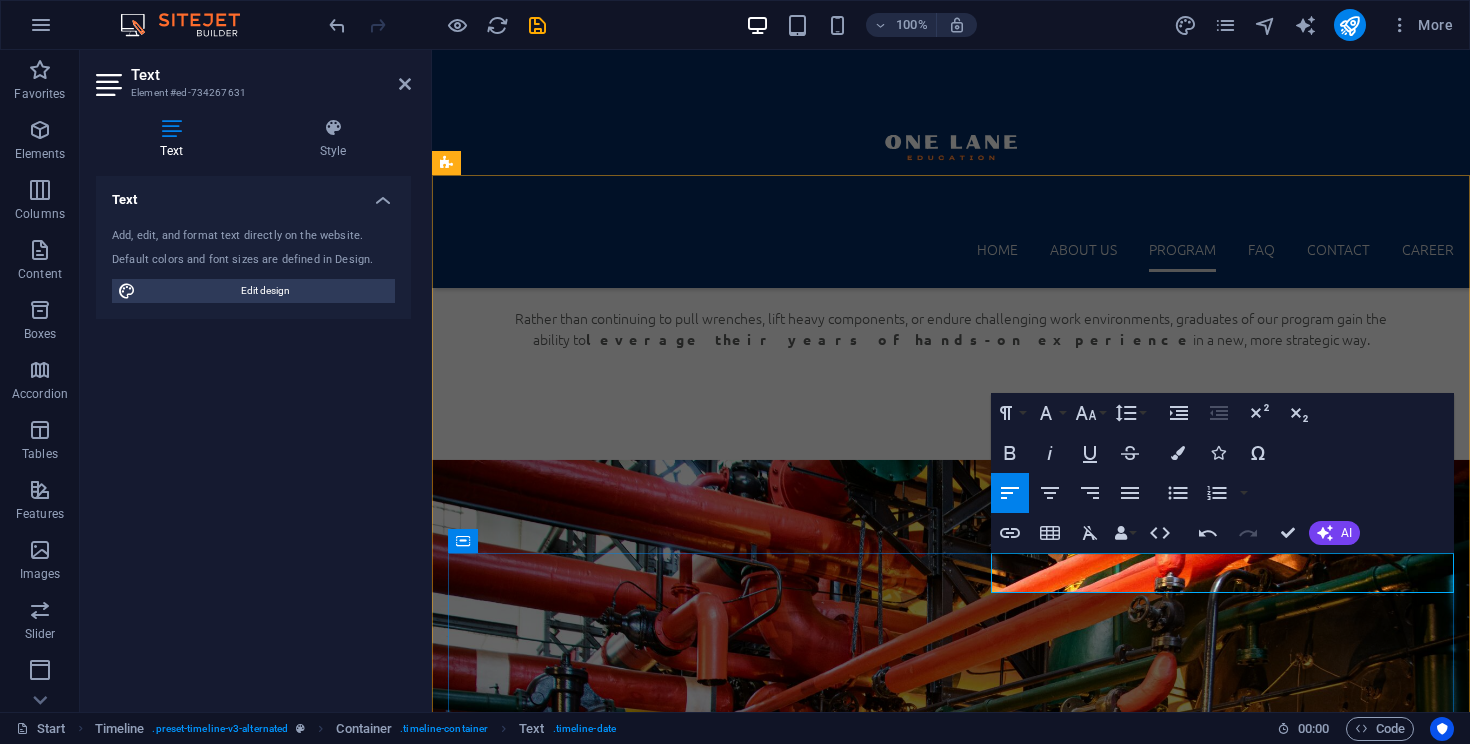 click on "Go to Market & Start Selling                                                                                                                Brokering Equipment by September 20, 2025" at bounding box center [800, 5328] 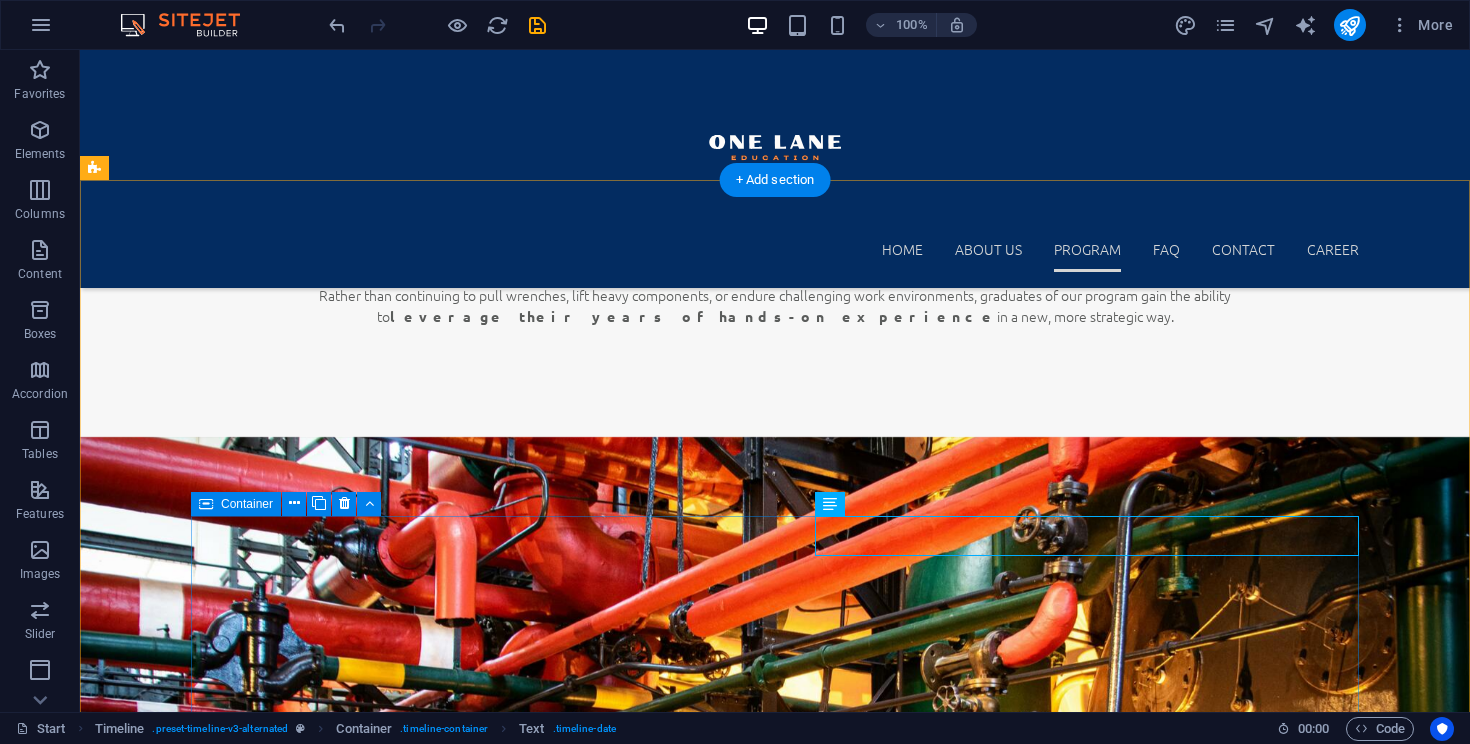 scroll, scrollTop: 3731, scrollLeft: 0, axis: vertical 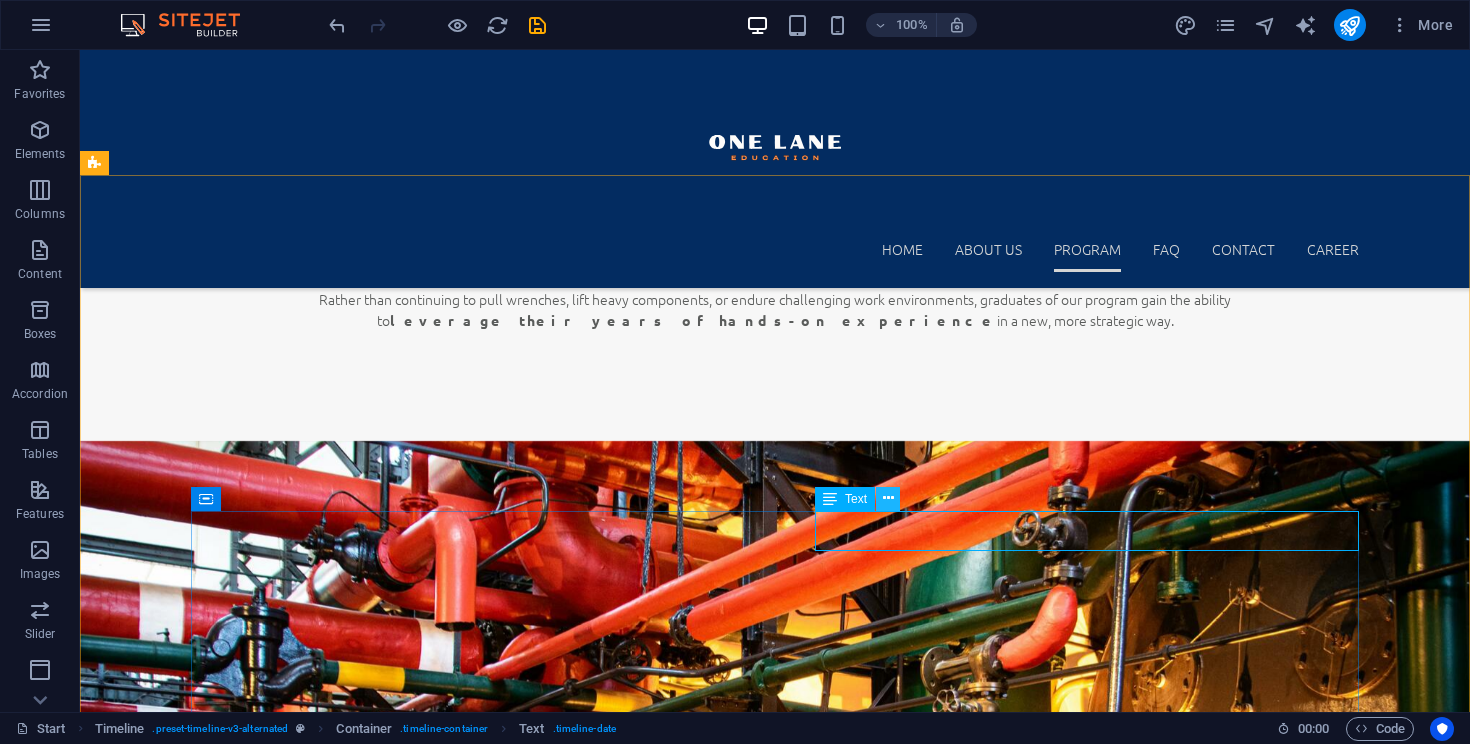 click at bounding box center [888, 499] 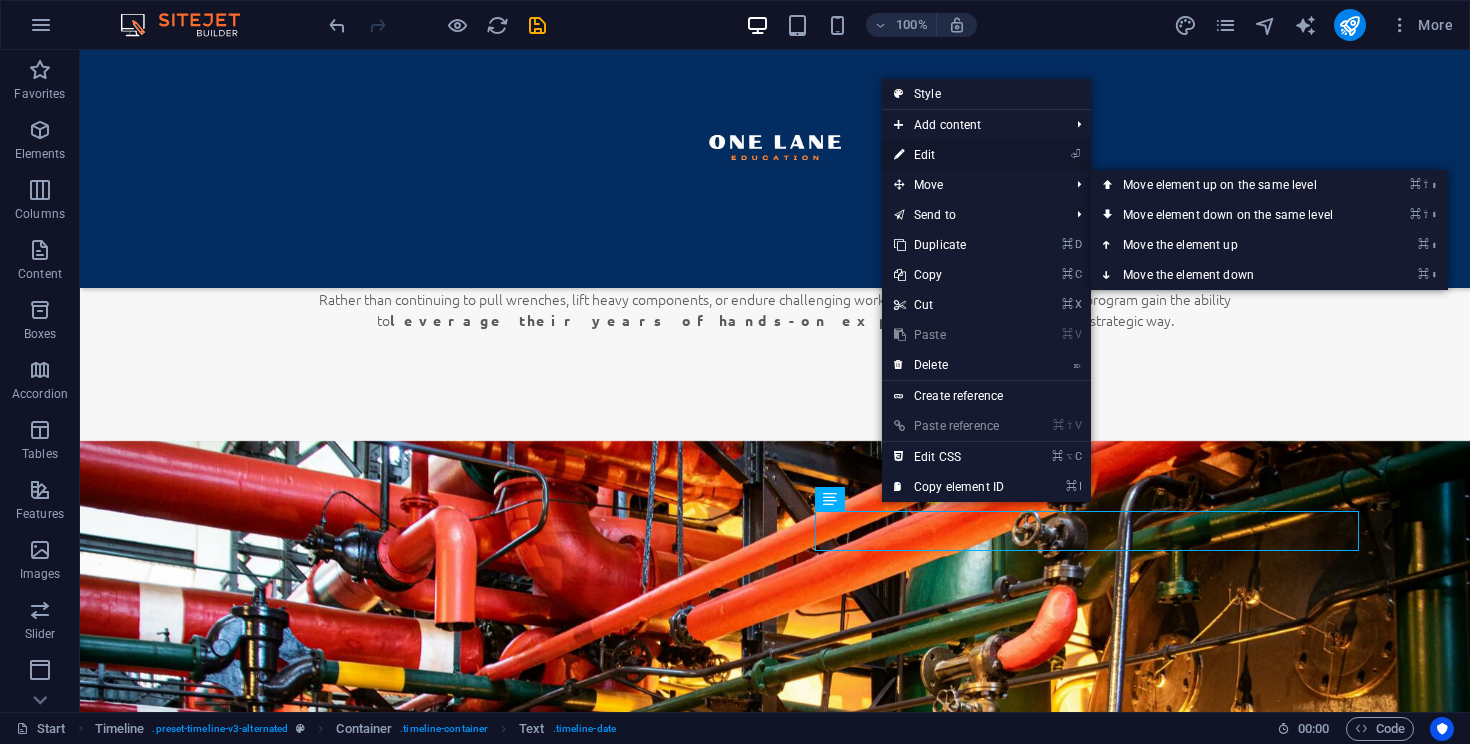 click on "⏎  Edit" at bounding box center (949, 155) 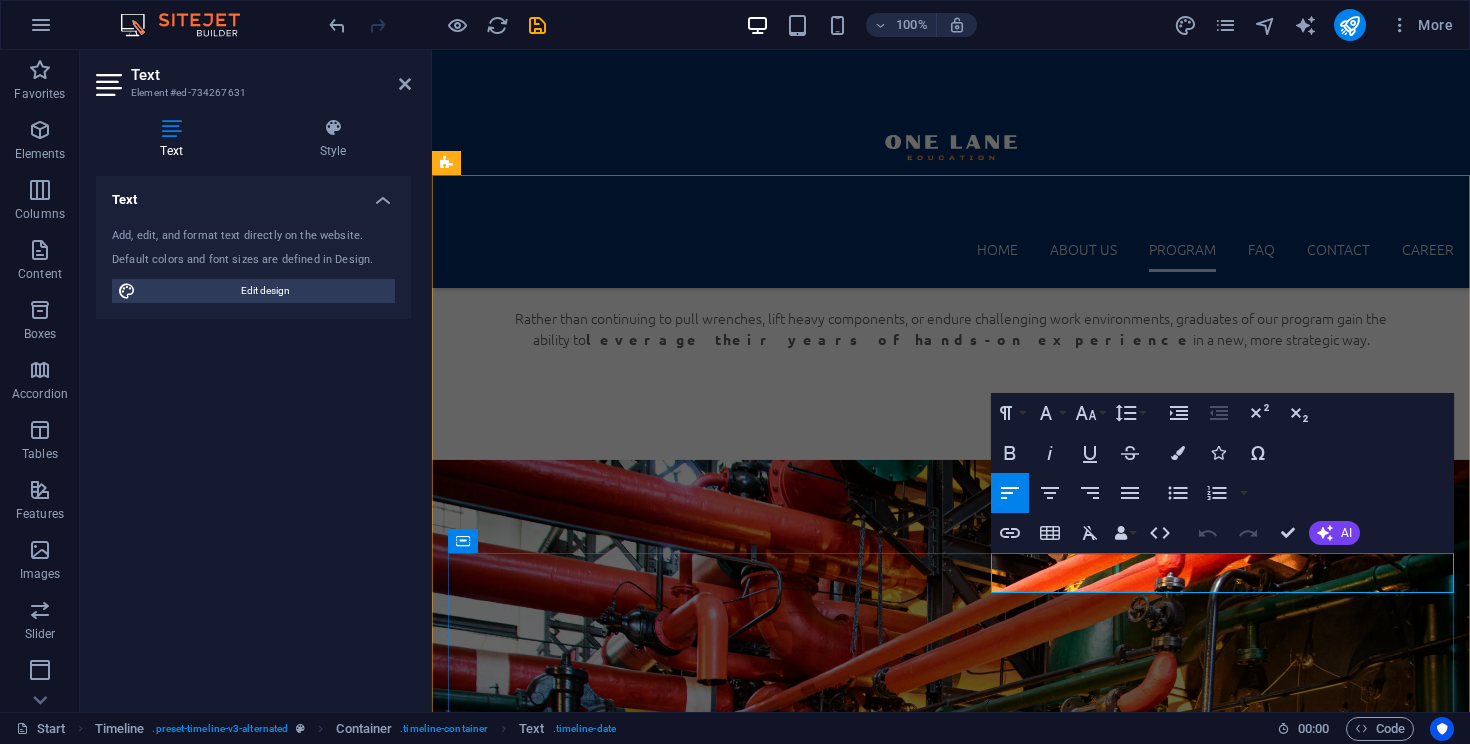 click on "Go to Market & Start Selling                                                                                                                Brokering Equipment by September 20, 2025" at bounding box center (971, 5328) 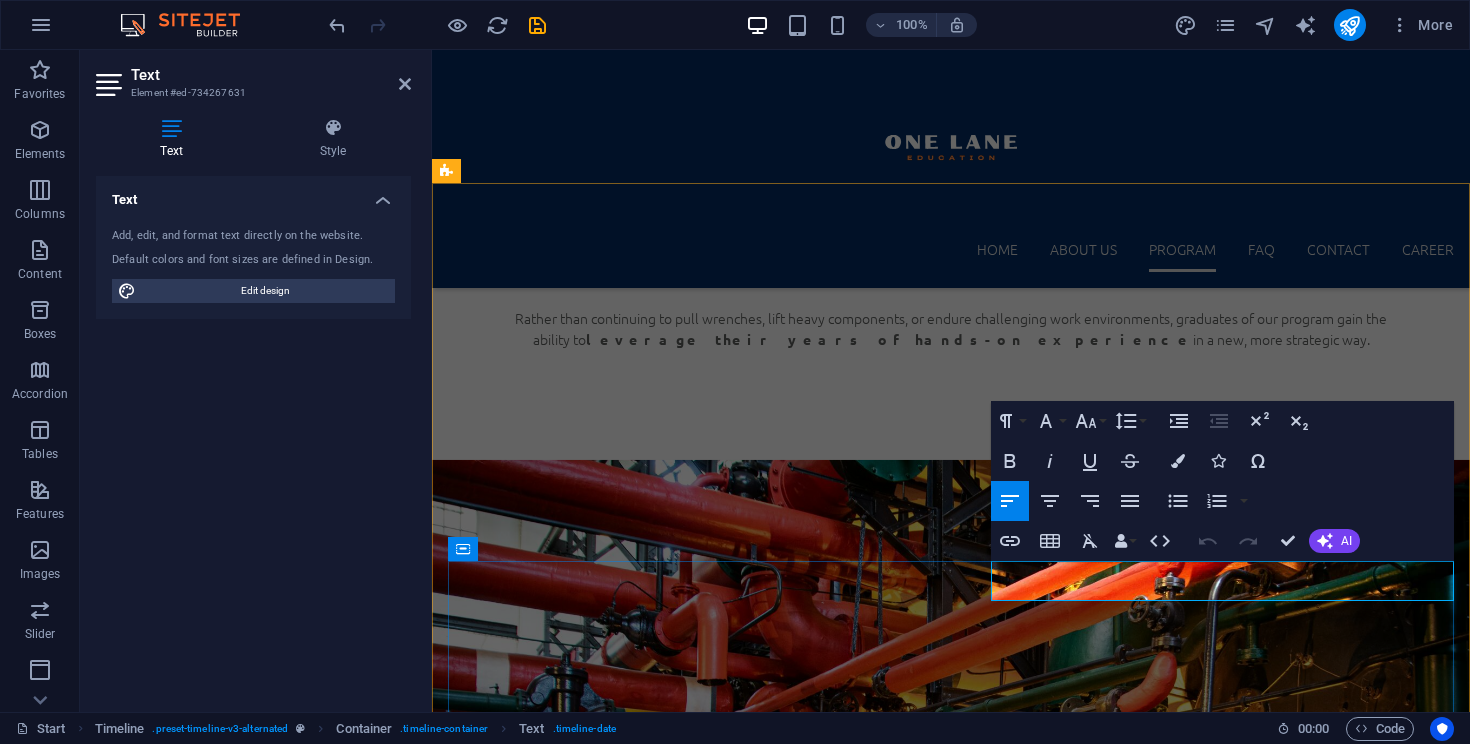 scroll, scrollTop: 4074, scrollLeft: 0, axis: vertical 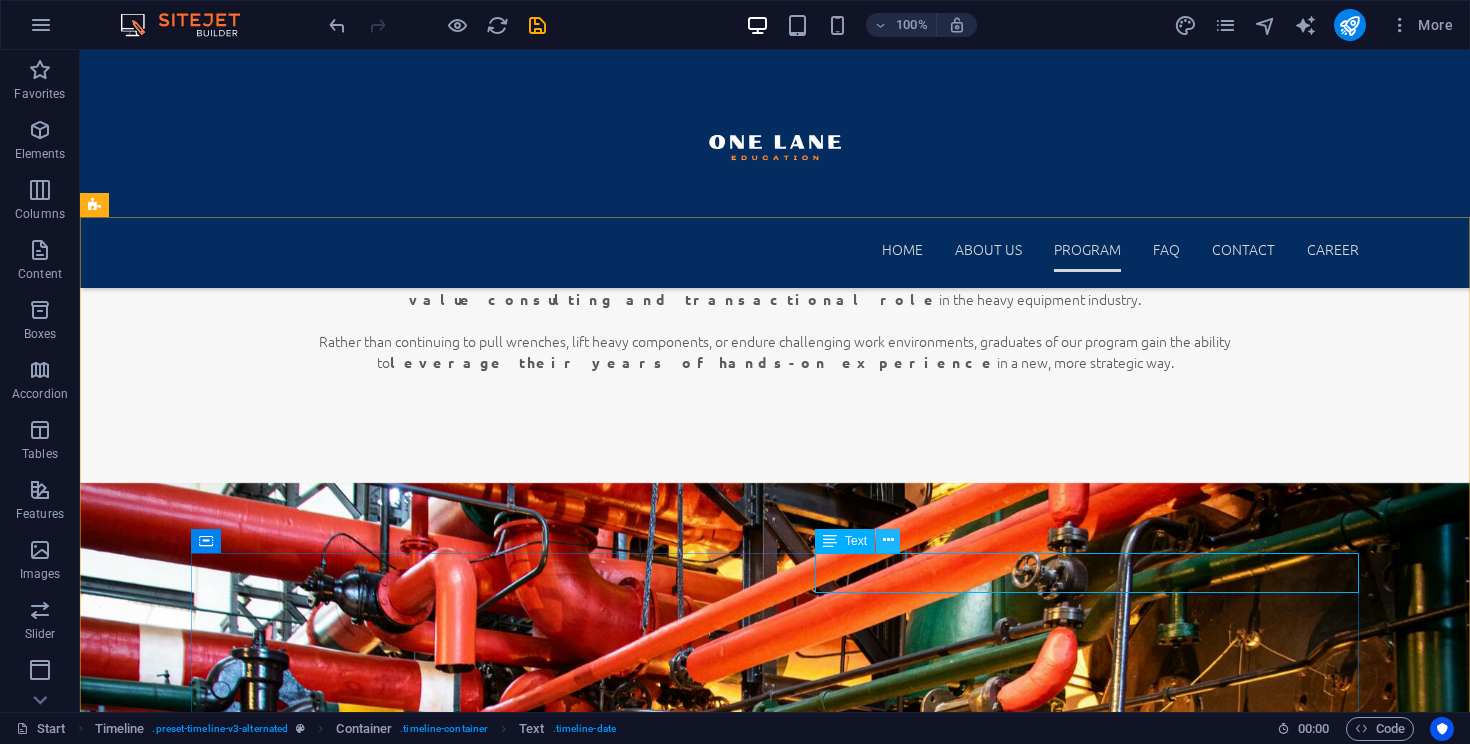 click at bounding box center (888, 540) 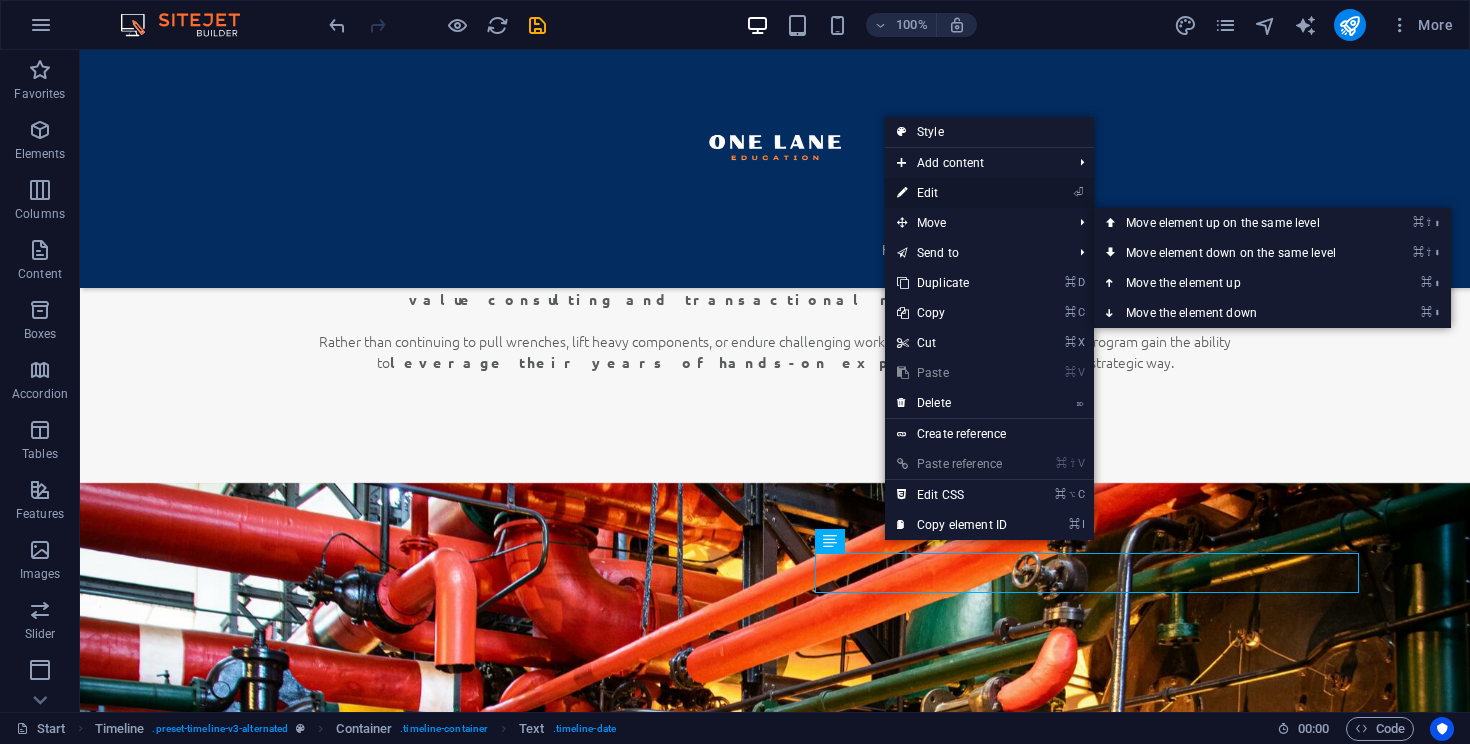 click on "⏎  Edit" at bounding box center (952, 193) 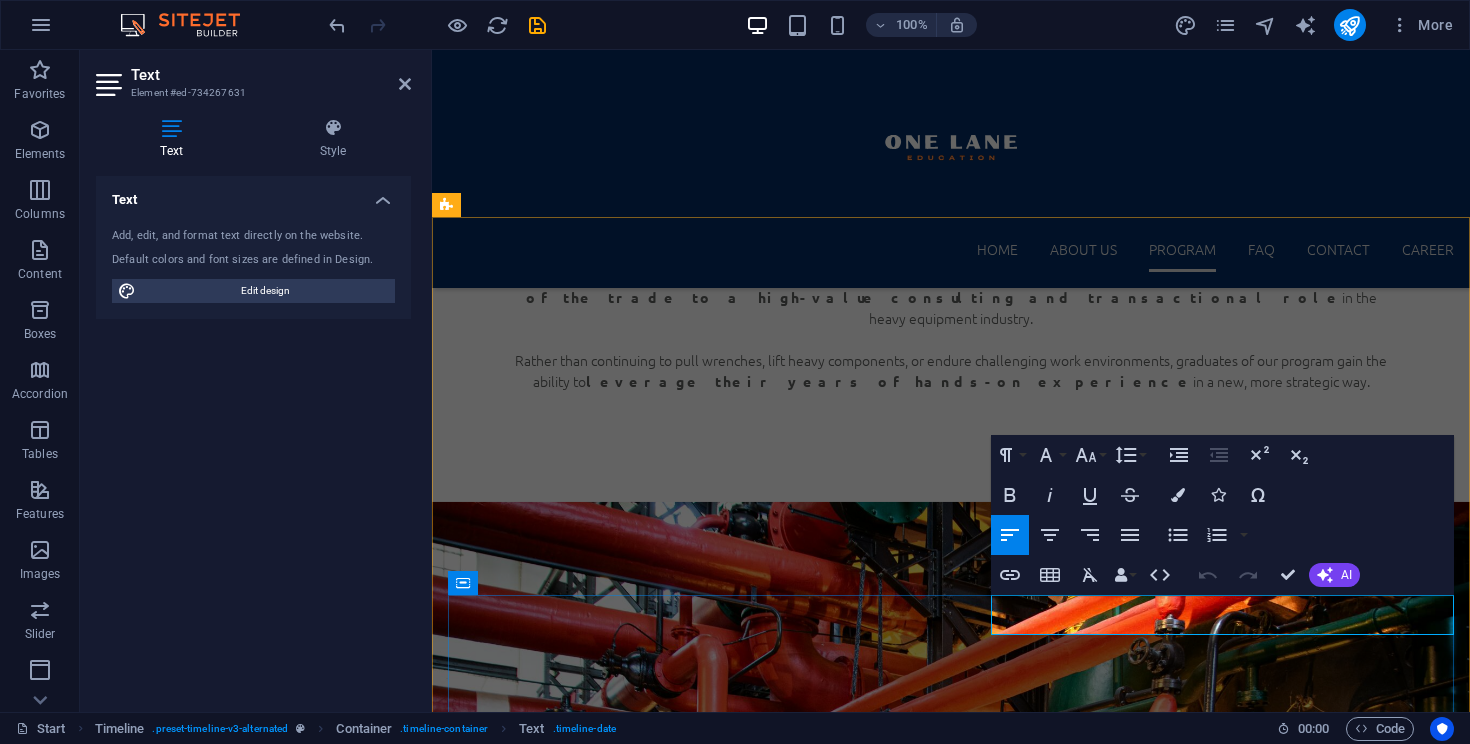 click on "Go to Market & Start Selling                                                                                                                             Brokering Equipment by [DATE]" at bounding box center [971, 5370] 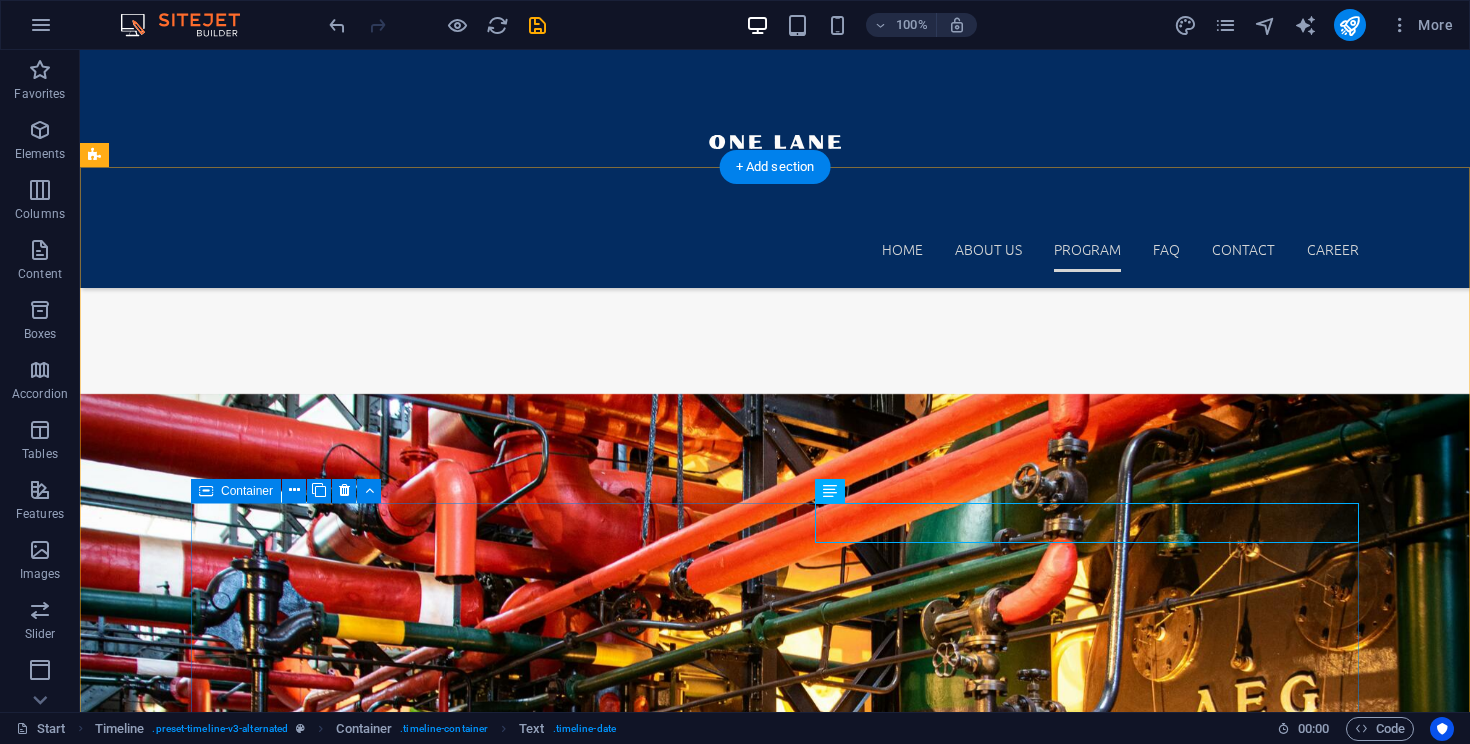 scroll, scrollTop: 3781, scrollLeft: 0, axis: vertical 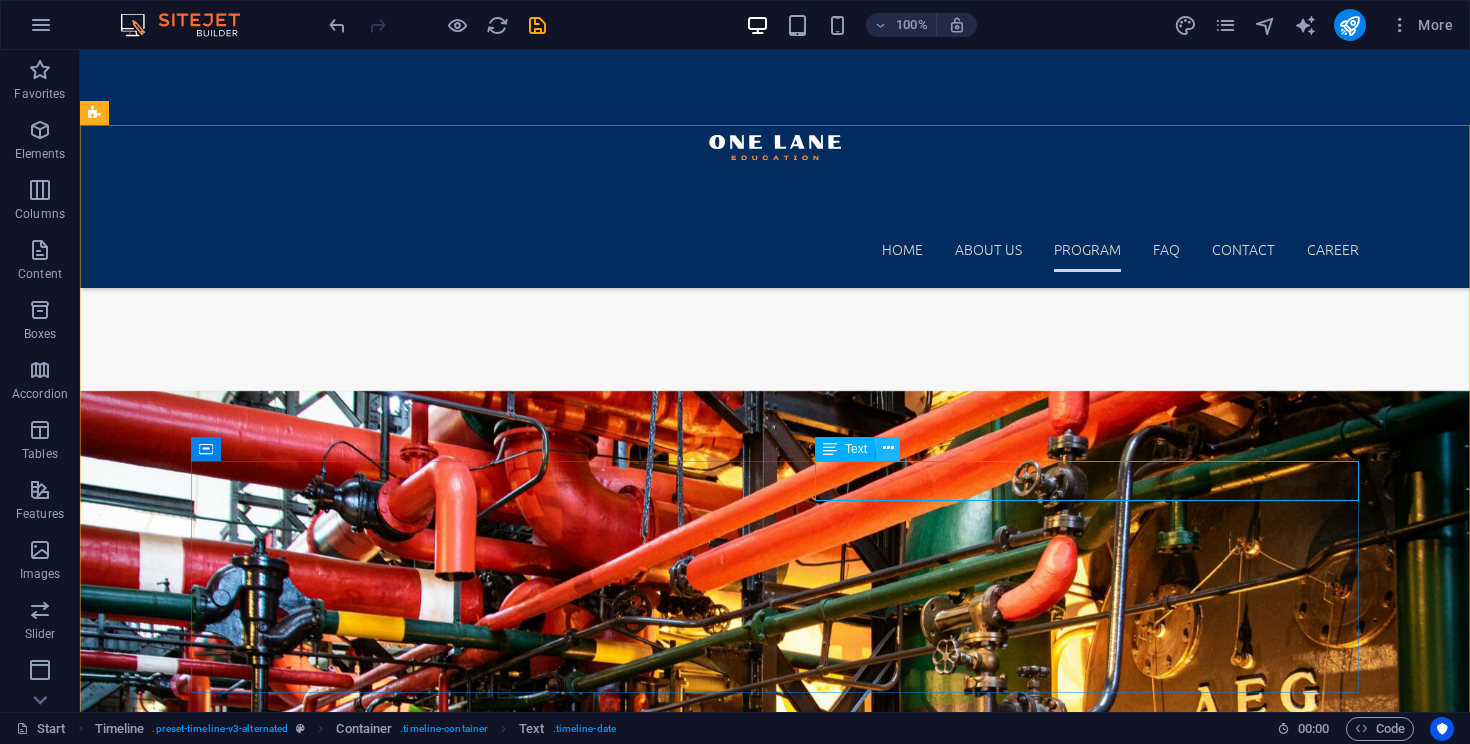 click at bounding box center [888, 448] 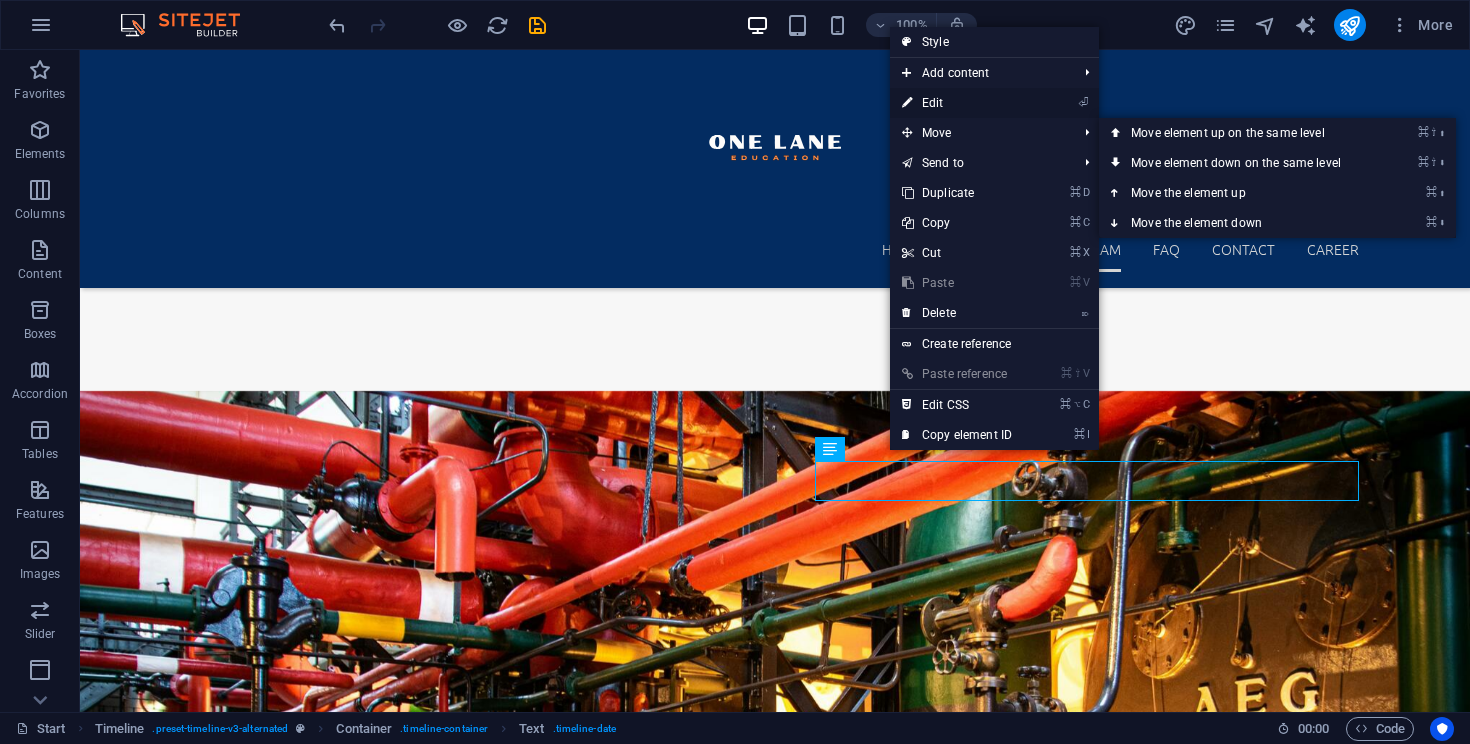 click on "⏎  Edit" at bounding box center (957, 103) 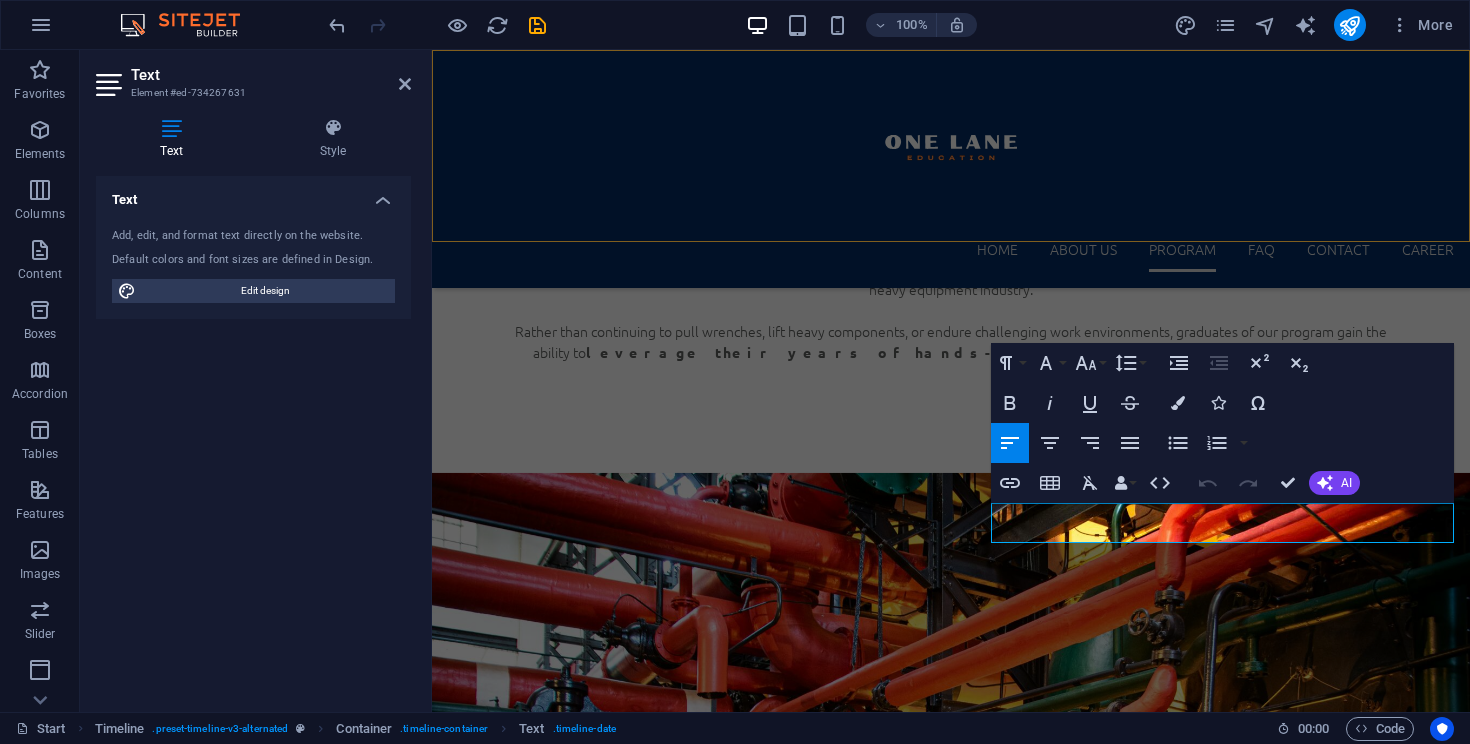 scroll, scrollTop: 4132, scrollLeft: 0, axis: vertical 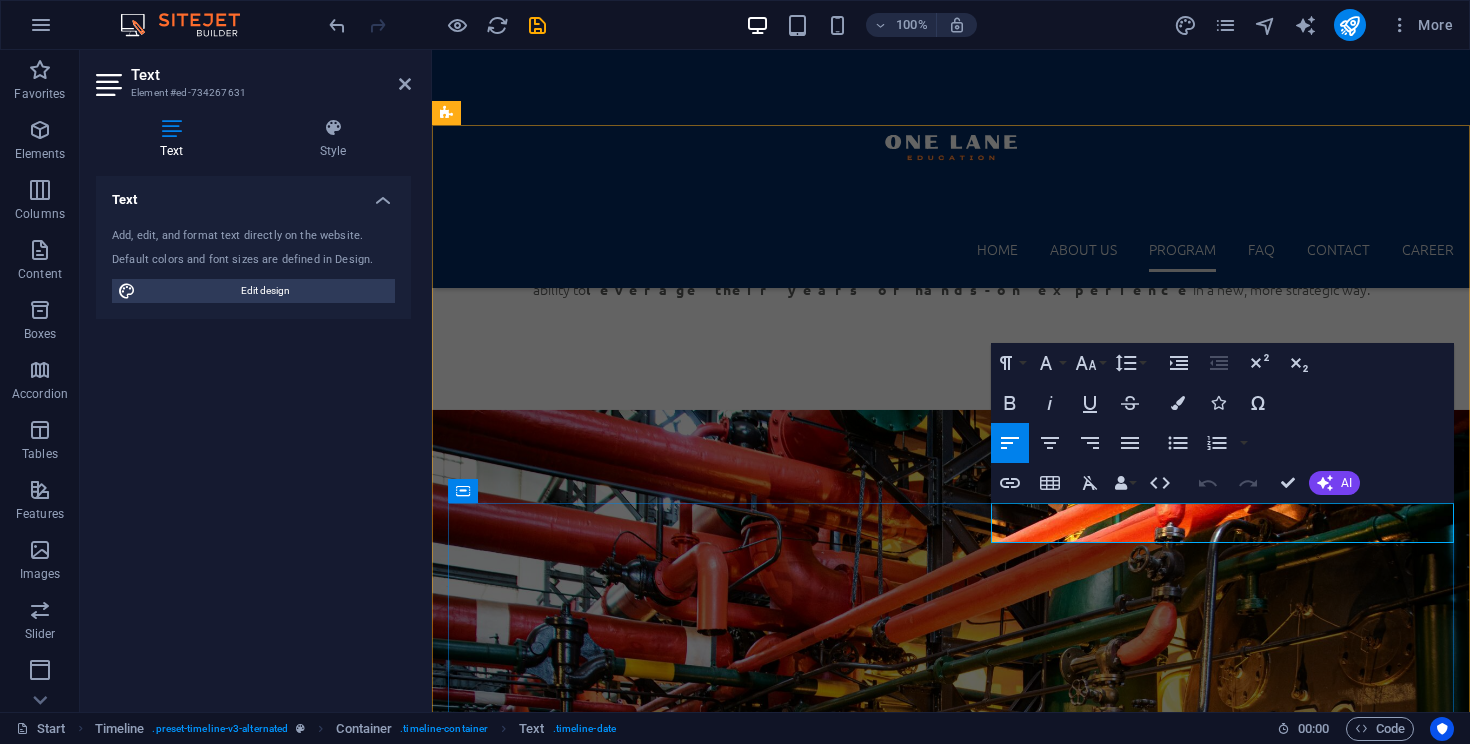 click on "Go to Market & Start Selling                                                                                                                                          Brokering Equipment by [DATE]" at bounding box center [971, 5278] 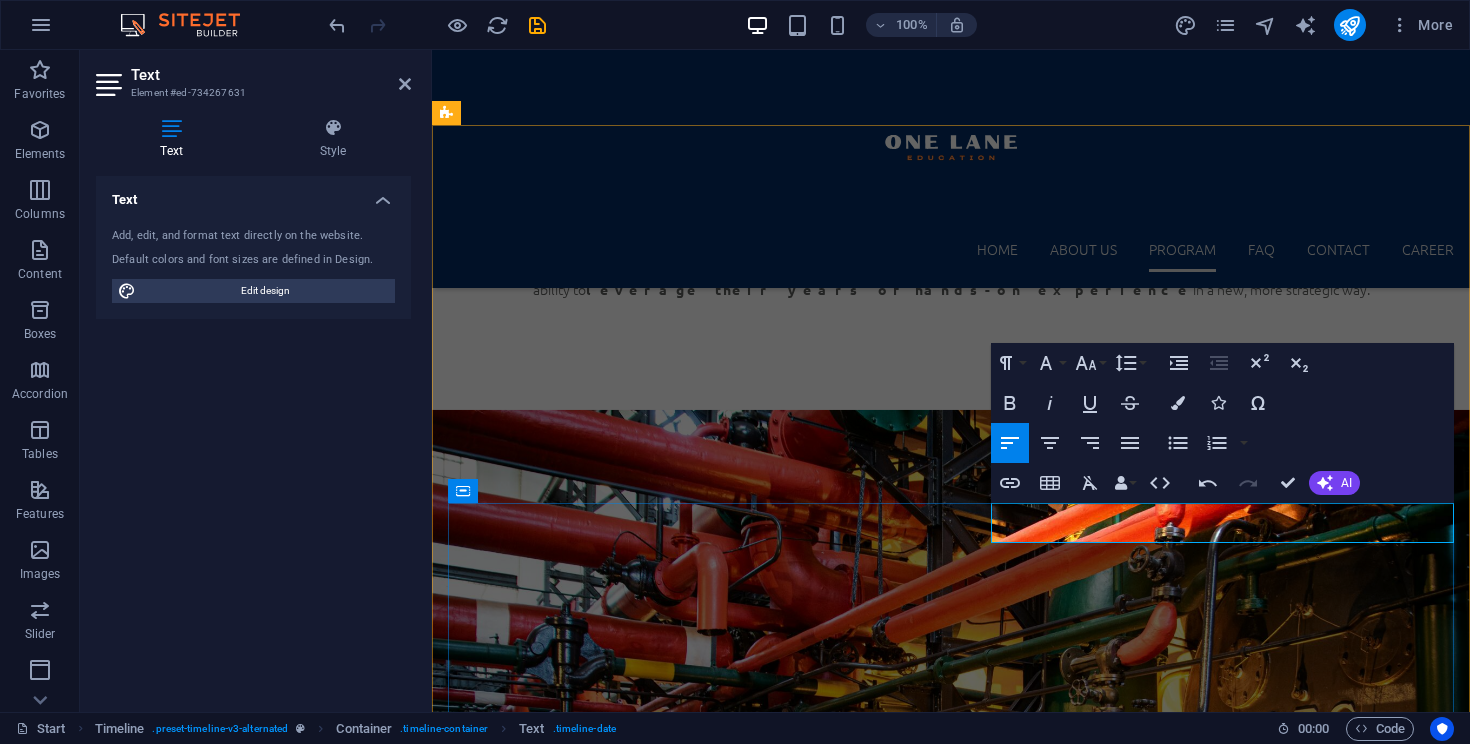 drag, startPoint x: 1205, startPoint y: 503, endPoint x: 990, endPoint y: 514, distance: 215.2812 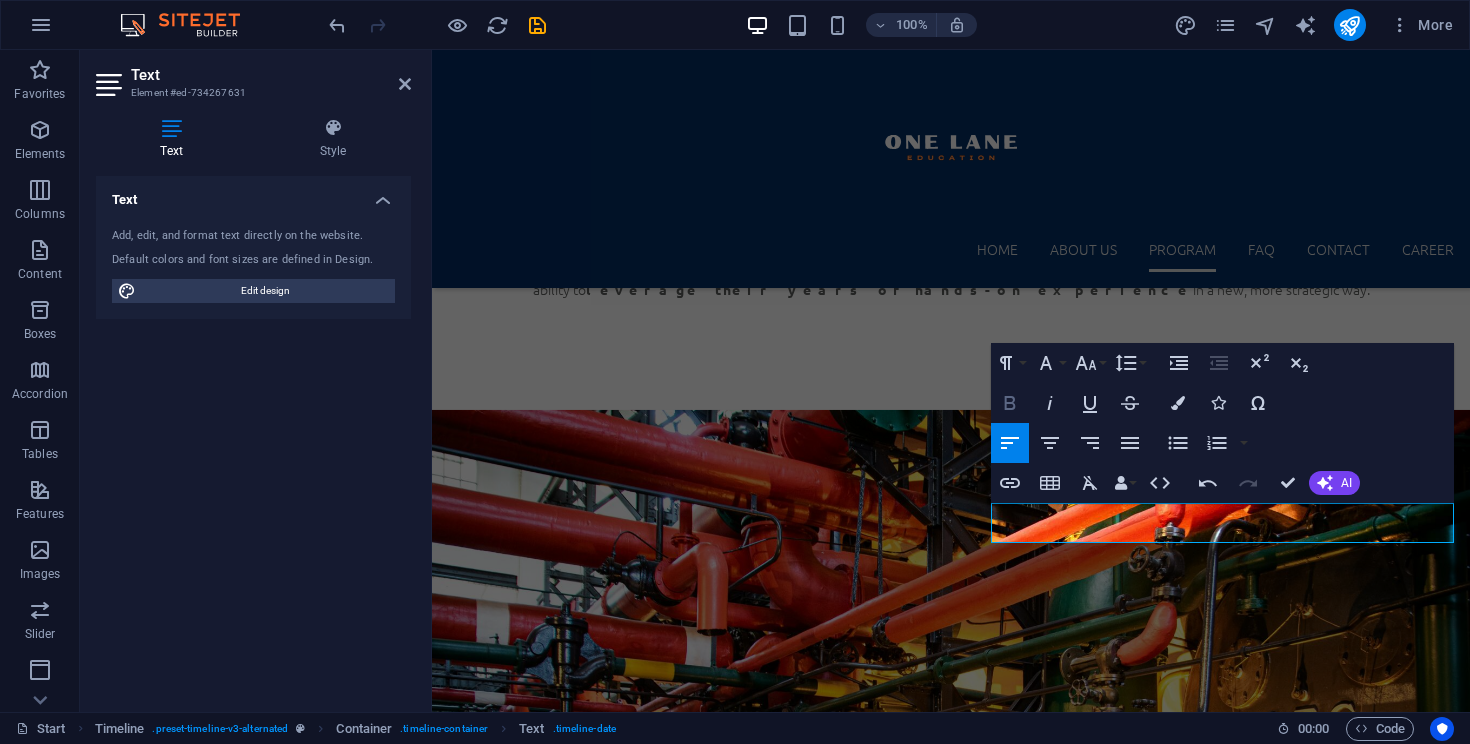 click 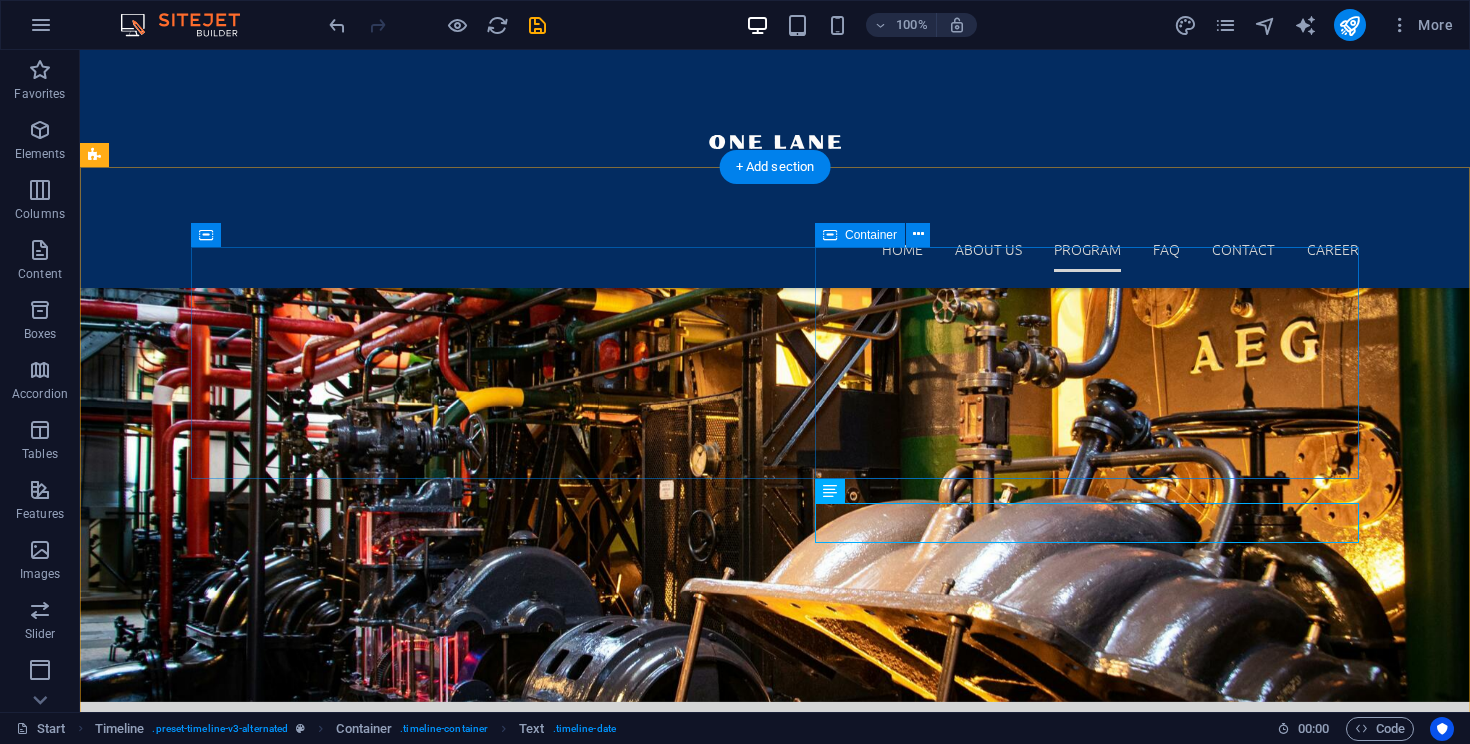 scroll, scrollTop: 3739, scrollLeft: 0, axis: vertical 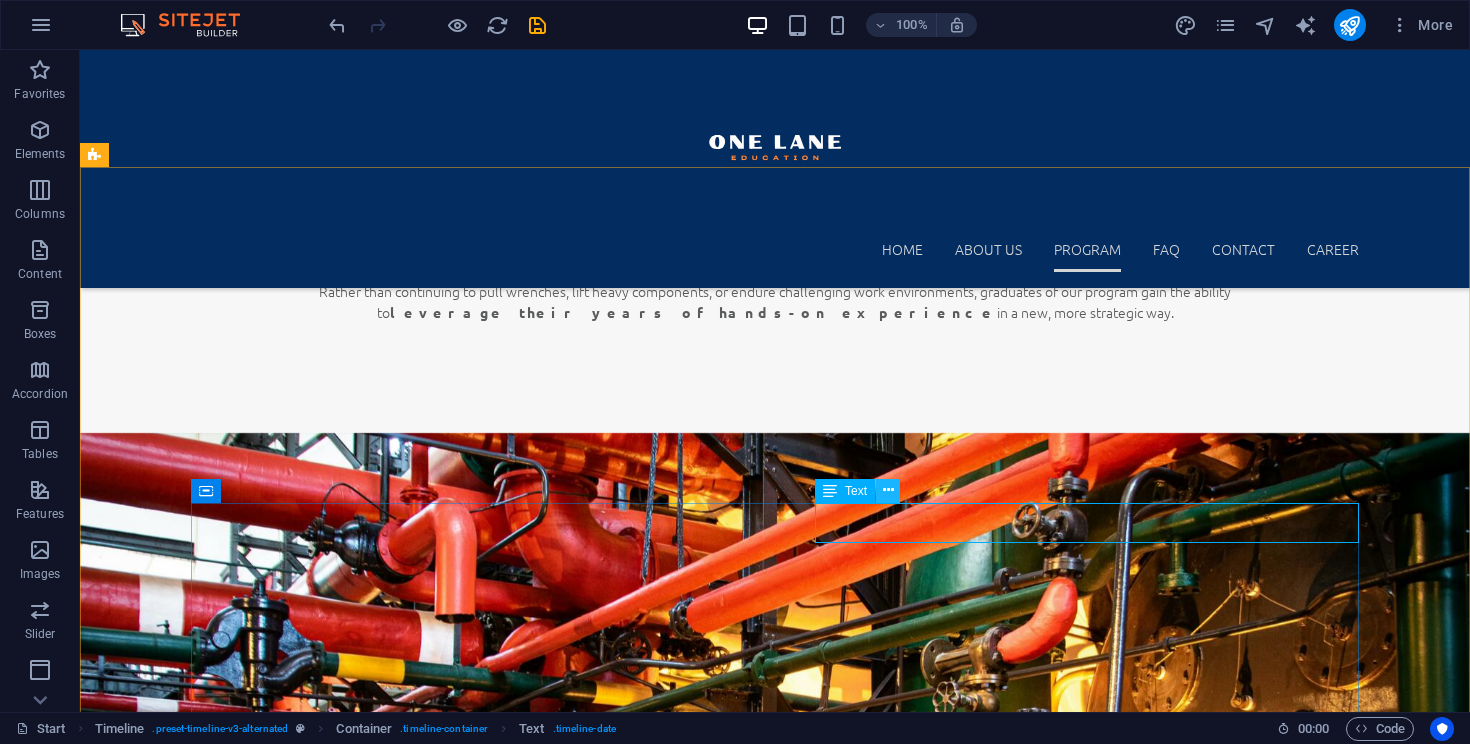 click at bounding box center (888, 490) 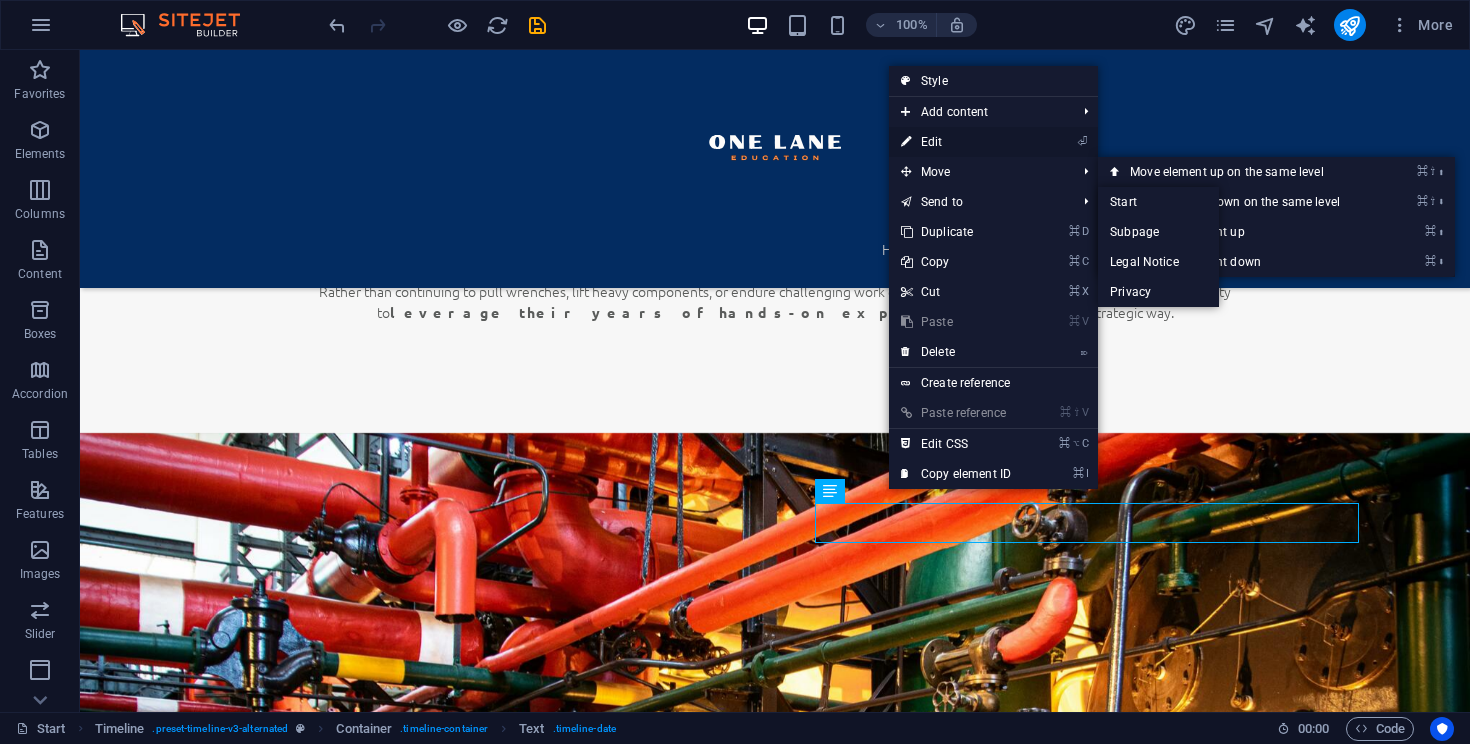click on "⏎  Edit" at bounding box center [956, 142] 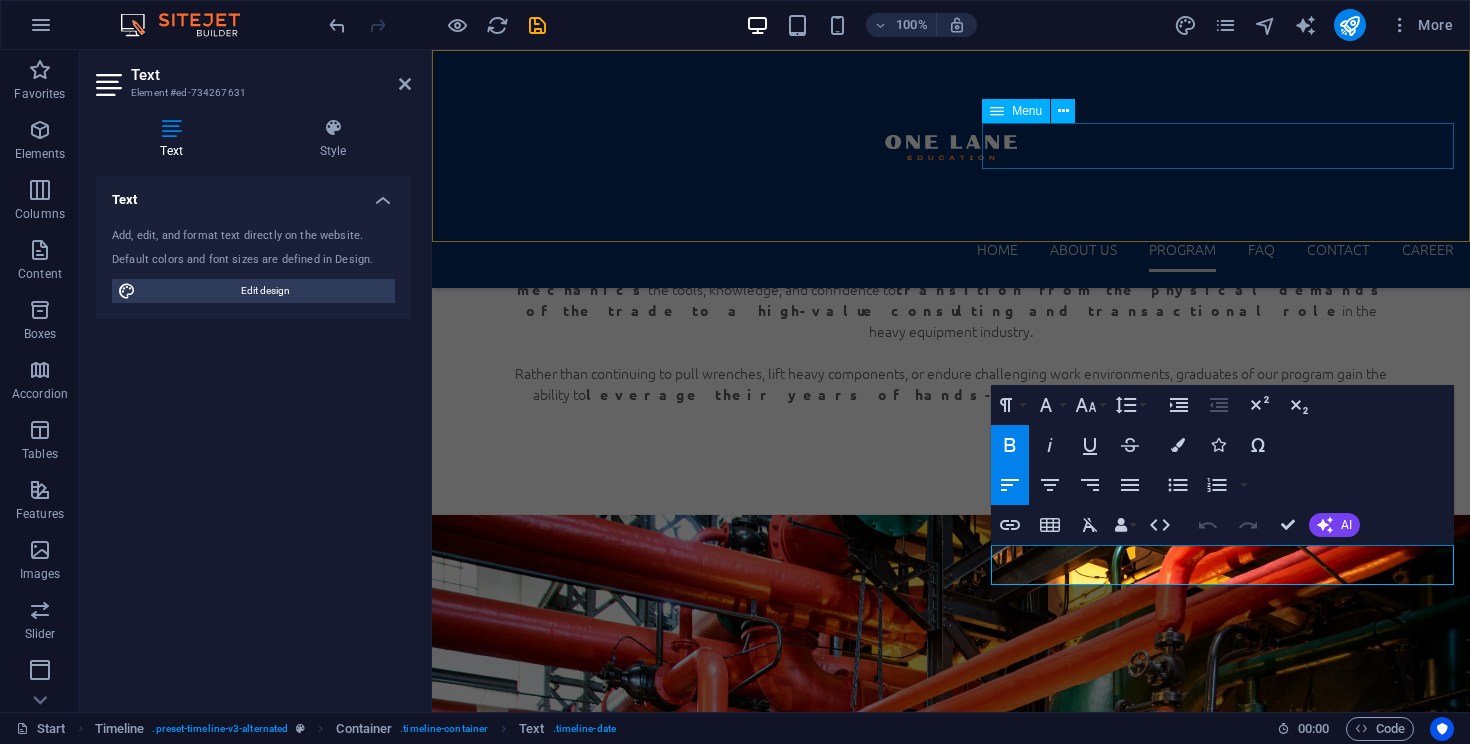 scroll, scrollTop: 4090, scrollLeft: 0, axis: vertical 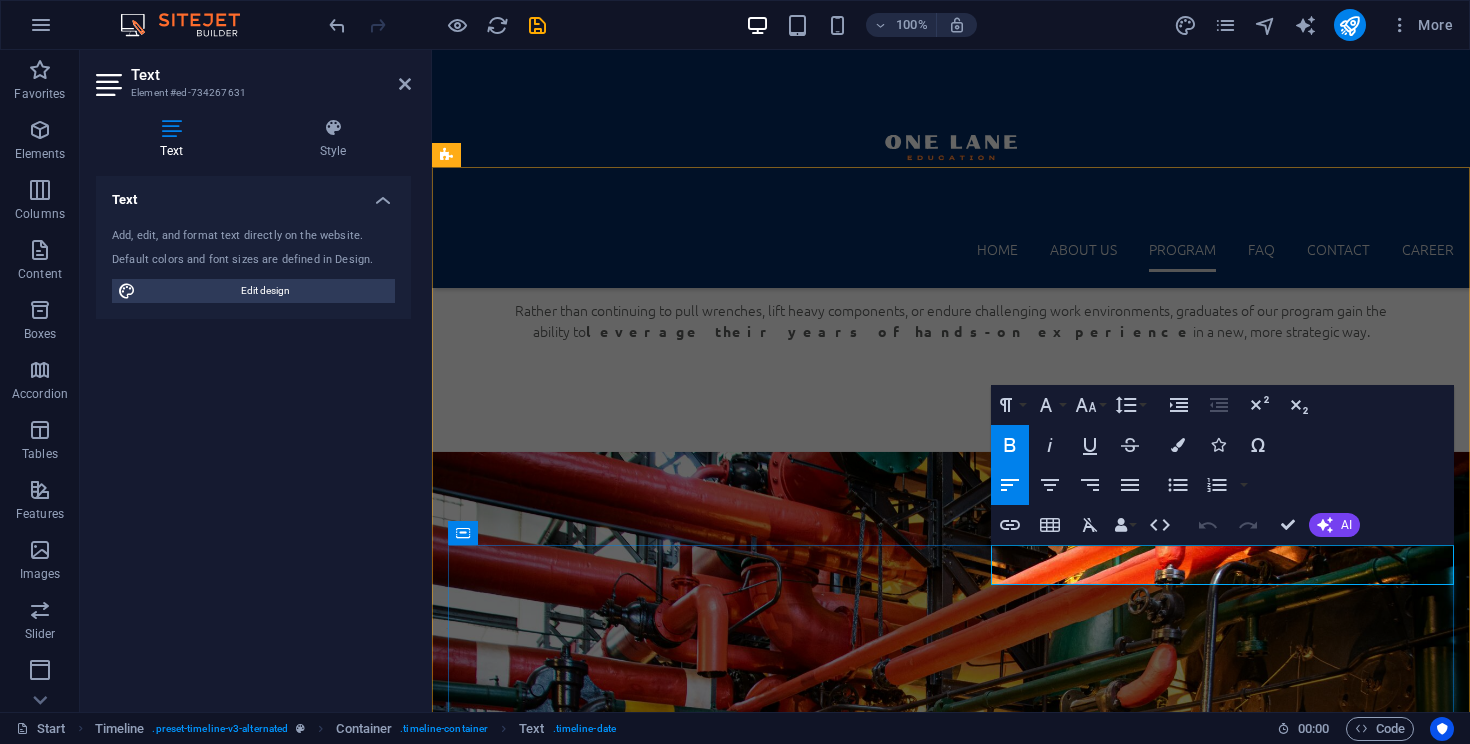click on "Brokering Equipment by [DATE]" at bounding box center (746, 5320) 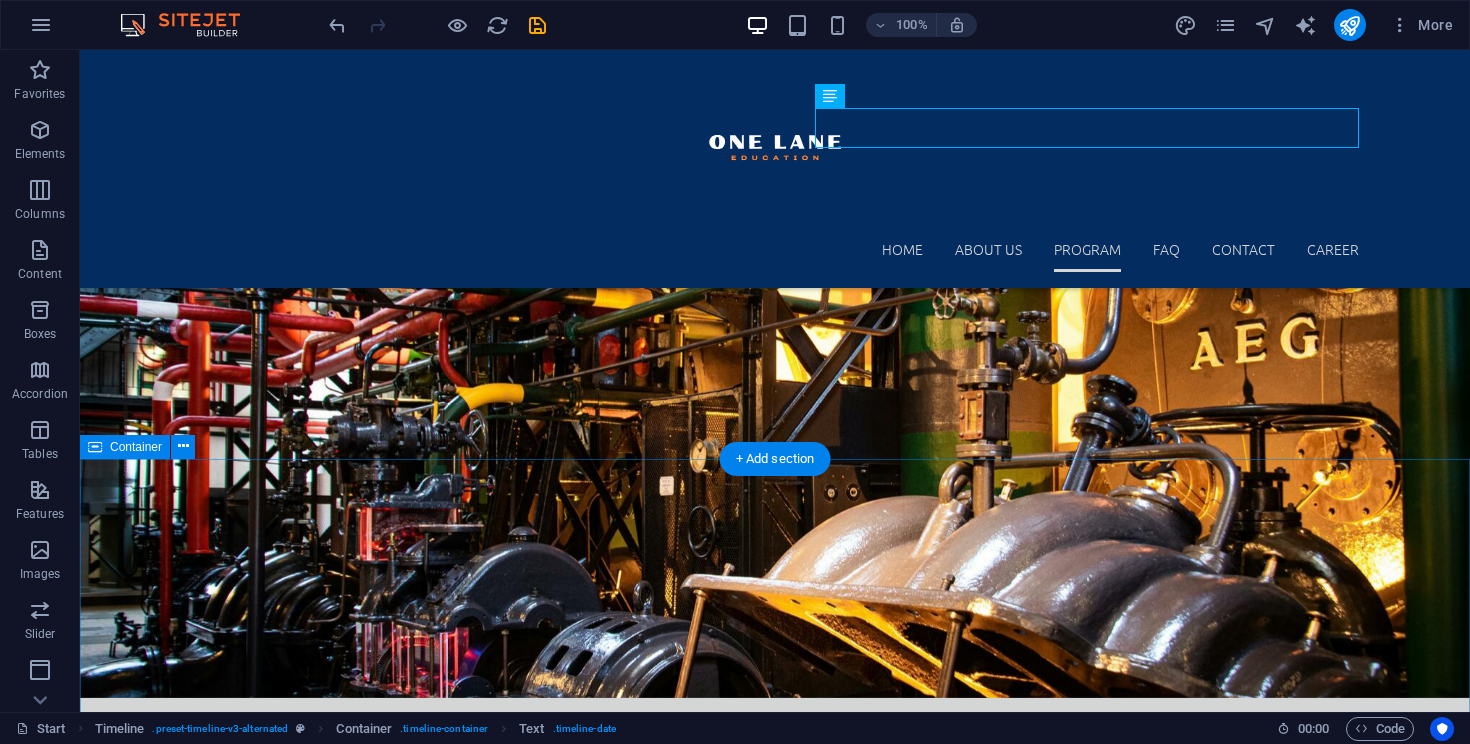 scroll, scrollTop: 4134, scrollLeft: 0, axis: vertical 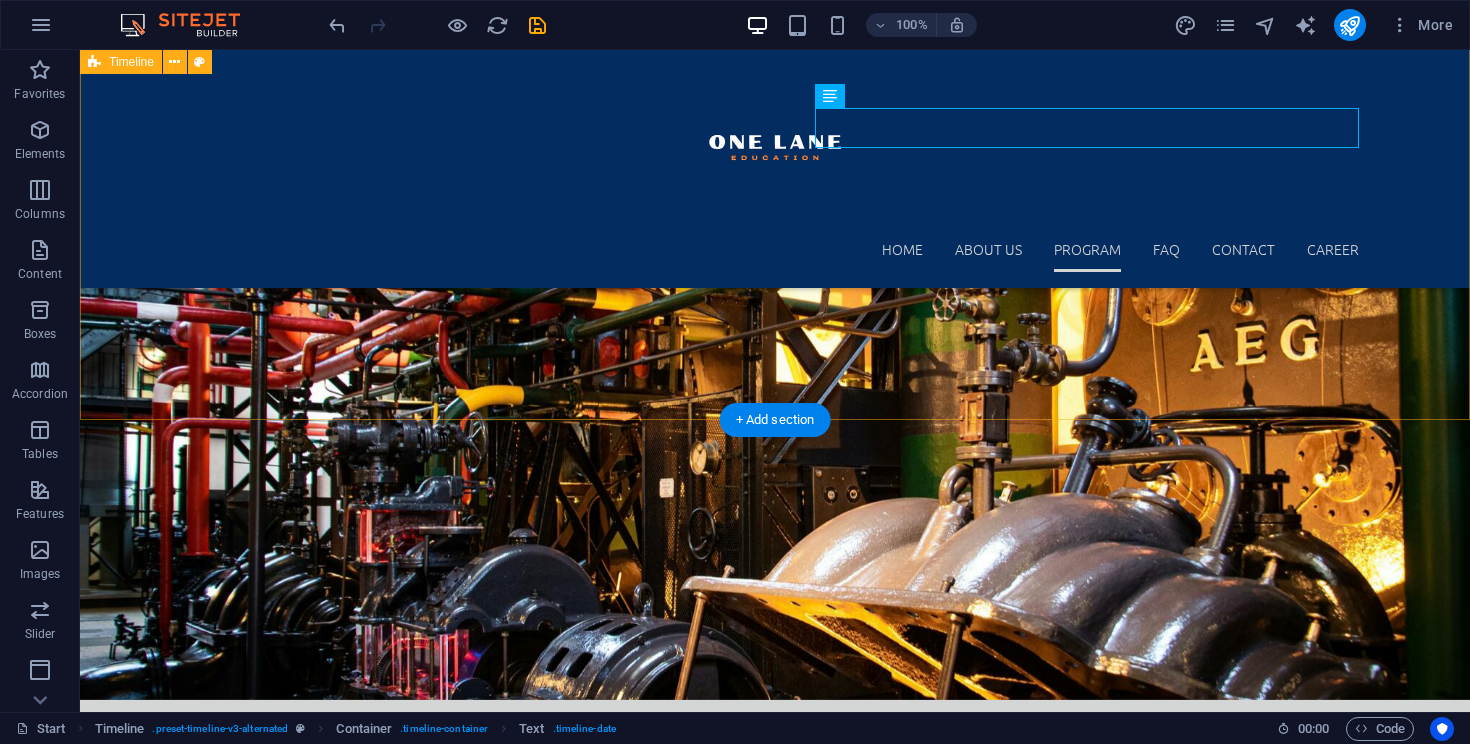click on "Education & Career Shift                         Starts [DATE] Enroll in a focused training program covering:         How private sales work vs. auctions/dealers         Understanding market values and fair pricing         Ethics, transparency, and negotiation fundamental, agency         Begin rebranding: Update LinkedIn or create a business page to reflect a new role (e.g. "Equipment Sales Consultant") Gather real-life stories or testimonials from your own experience or early clients to build credibility Go to Market & Start Selling                                                                                                                                          Brokering Equipment by [DATE] Transition from education to execution—start making private sales. List your first few pieces of equipment privately (via a platform, personal network, or third-party site)" at bounding box center [775, 4801] 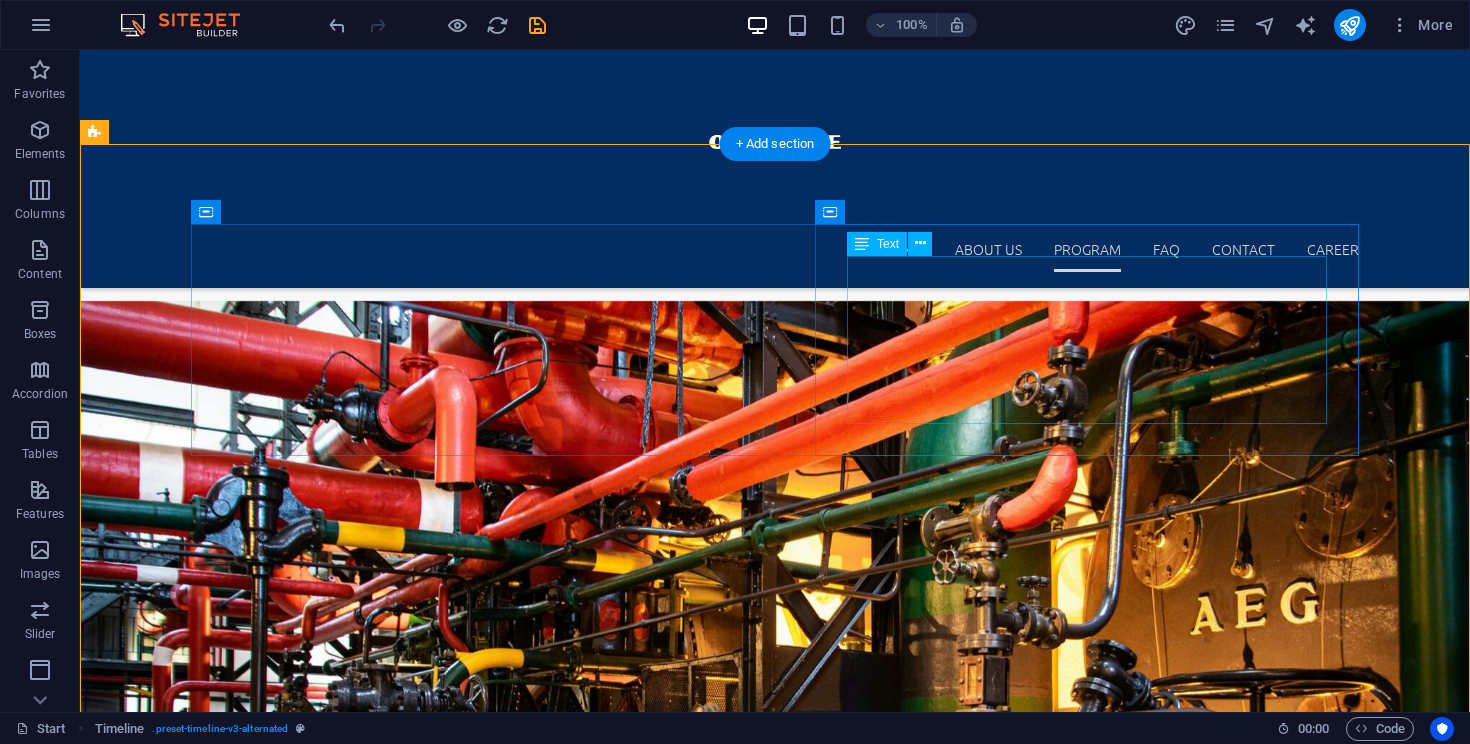 scroll, scrollTop: 3947, scrollLeft: 0, axis: vertical 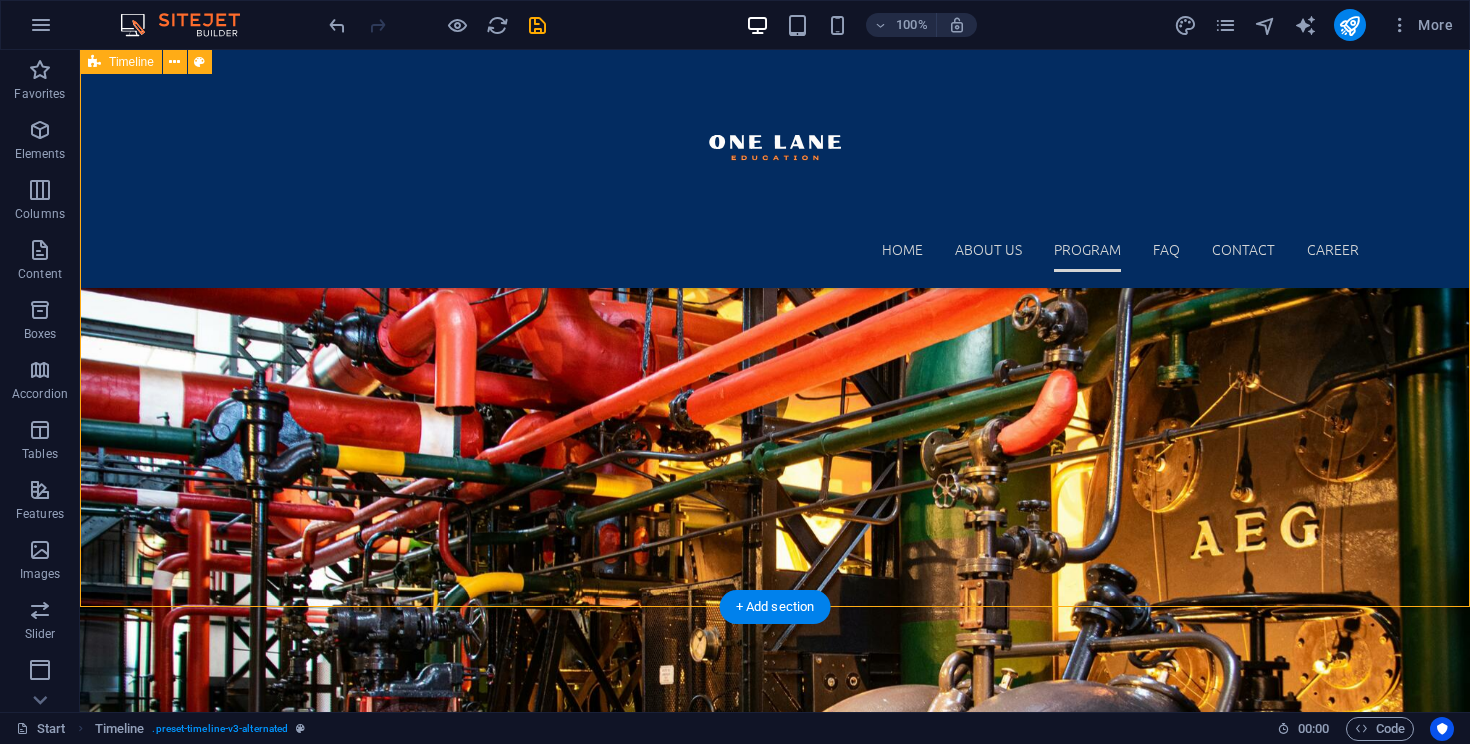 click on "Education & Career Shift                         Starts [DATE] Enroll in a focused training program covering:         How private sales work vs. auctions/dealers         Understanding market values and fair pricing         Ethics, transparency, and negotiation fundamental, agency         Begin rebranding: Update LinkedIn or create a business page to reflect a new role (e.g. "Equipment Sales Consultant") Gather real-life stories or testimonials from your own experience or early clients to build credibility Go to Market & Start Selling                                                                                                                                          Brokering Equipment by [DATE] Transition from education to execution—start making private sales. List your first few pieces of equipment privately (via a platform, personal network, or third-party site)" at bounding box center (775, 4988) 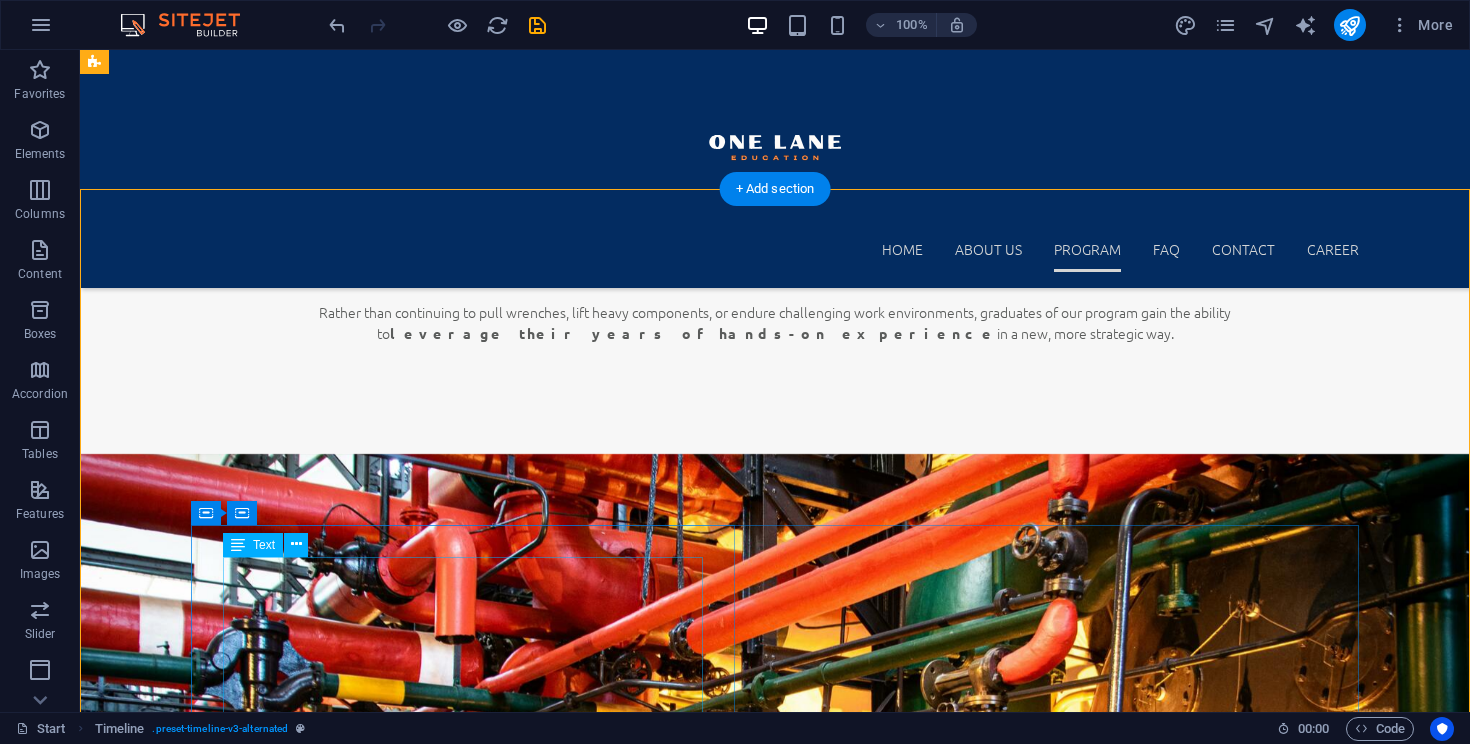 scroll, scrollTop: 3717, scrollLeft: 0, axis: vertical 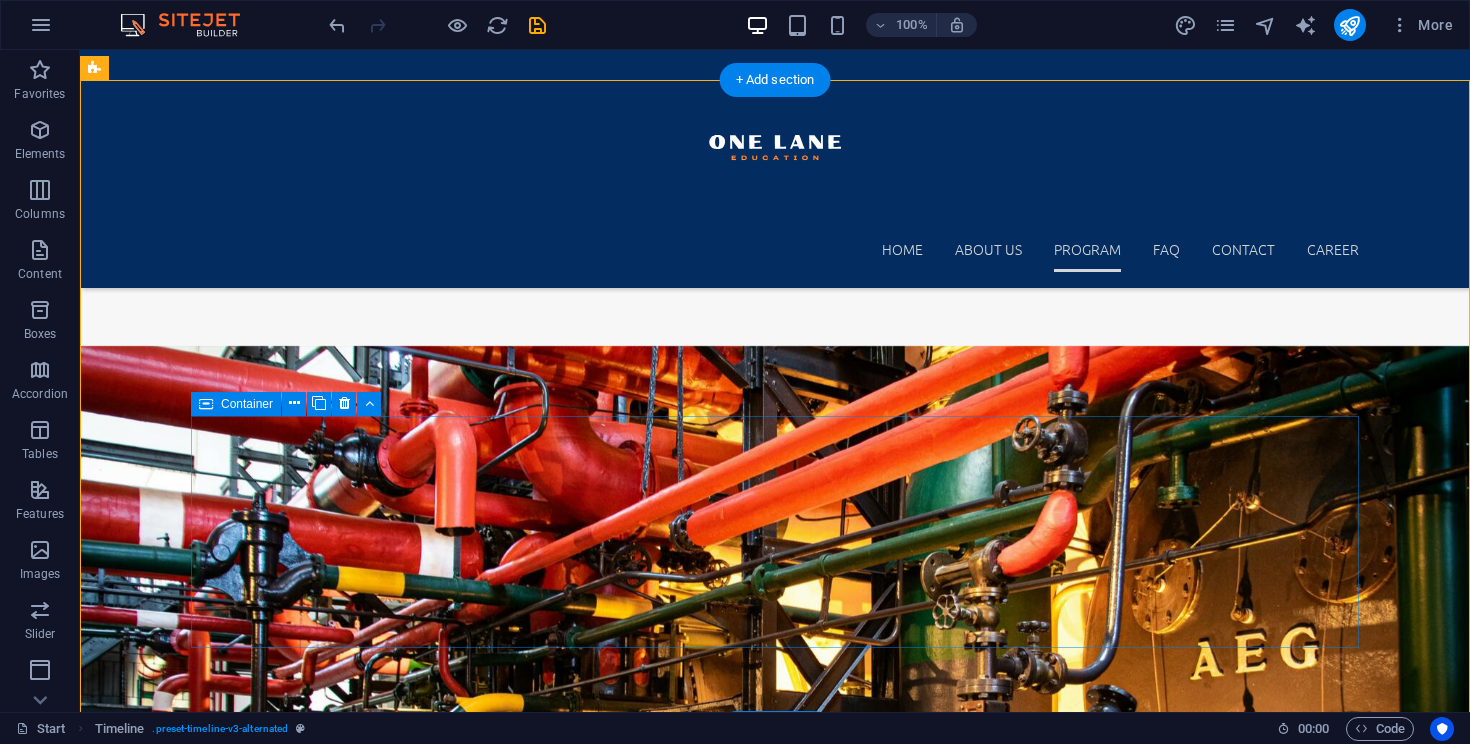 click on "Go to Market & Start Selling Brokering Equipment by [DATE] Transition from education to execution—start making private sales. List your first few pieces of equipment privately (via a platform, personal network, or third-party site) Focus on high-trust communication with both sellers and buyers Capture early wins to showcase your method: Document deals closed, value delivered, and lessons learned Start building a referral network or partner with a brokerage (like your own model) to scale" at bounding box center (775, 5238) 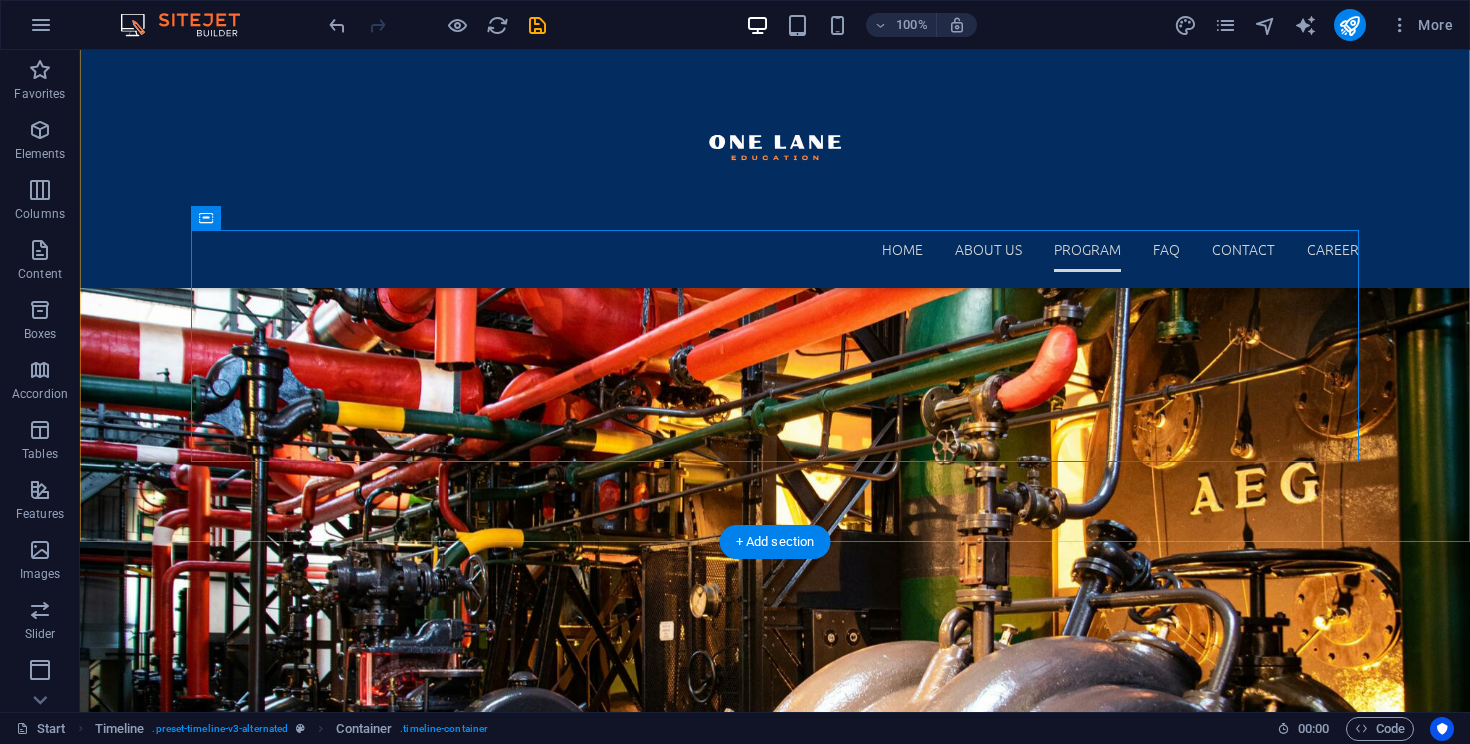 scroll, scrollTop: 4011, scrollLeft: 0, axis: vertical 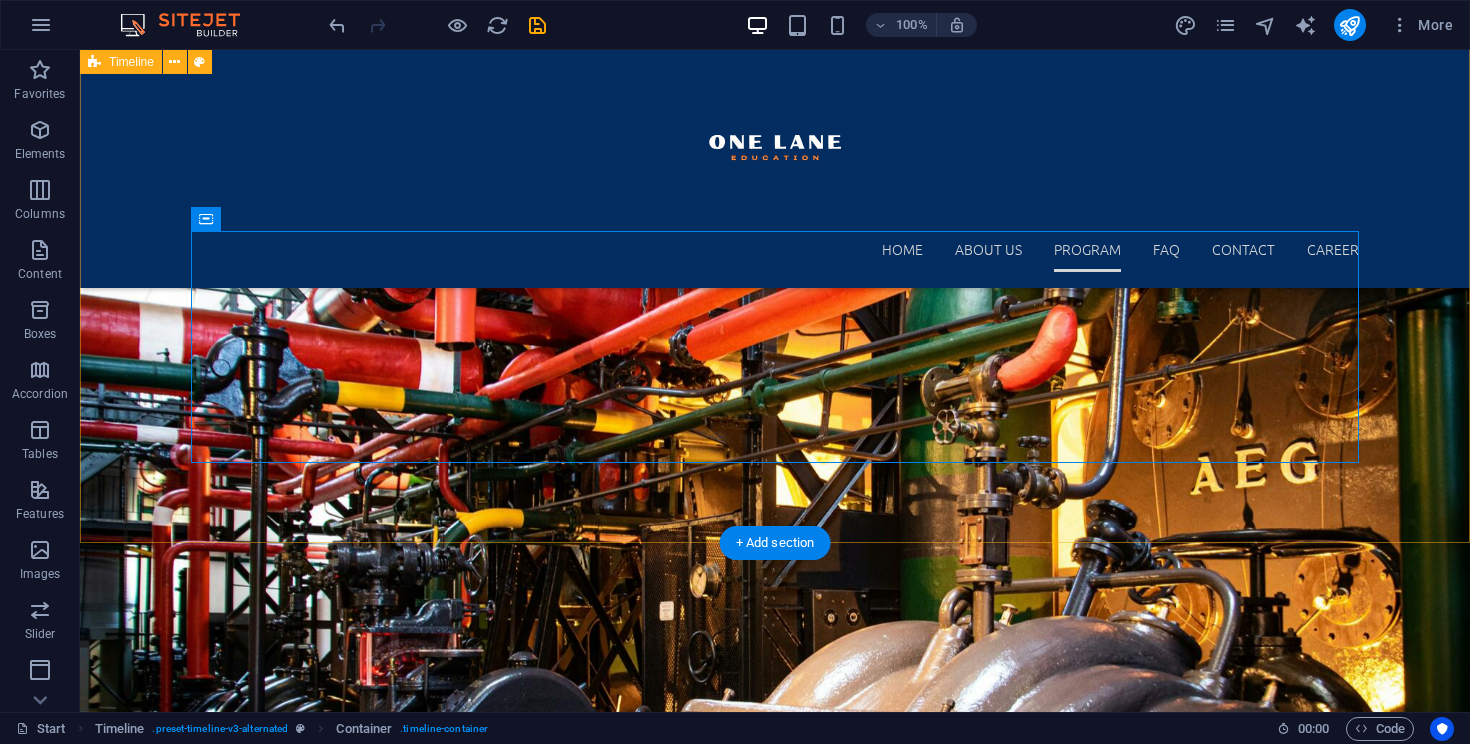 click on "Education & Career Shift                         Starts [DATE] Enroll in a focused training program covering:         How private sales work vs. auctions/dealers         Understanding market values and fair pricing         Ethics, transparency, and negotiation fundamental, agency         Begin rebranding: Update LinkedIn or create a business page to reflect a new role (e.g. "Equipment Sales Consultant") Gather real-life stories or testimonials from your own experience or early clients to build credibility Go to Market & Start Selling                                                                                                                                          Brokering Equipment by [DATE] Transition from education to execution—start making private sales. List your first few pieces of equipment privately (via a platform, personal network, or third-party site)" at bounding box center [775, 4924] 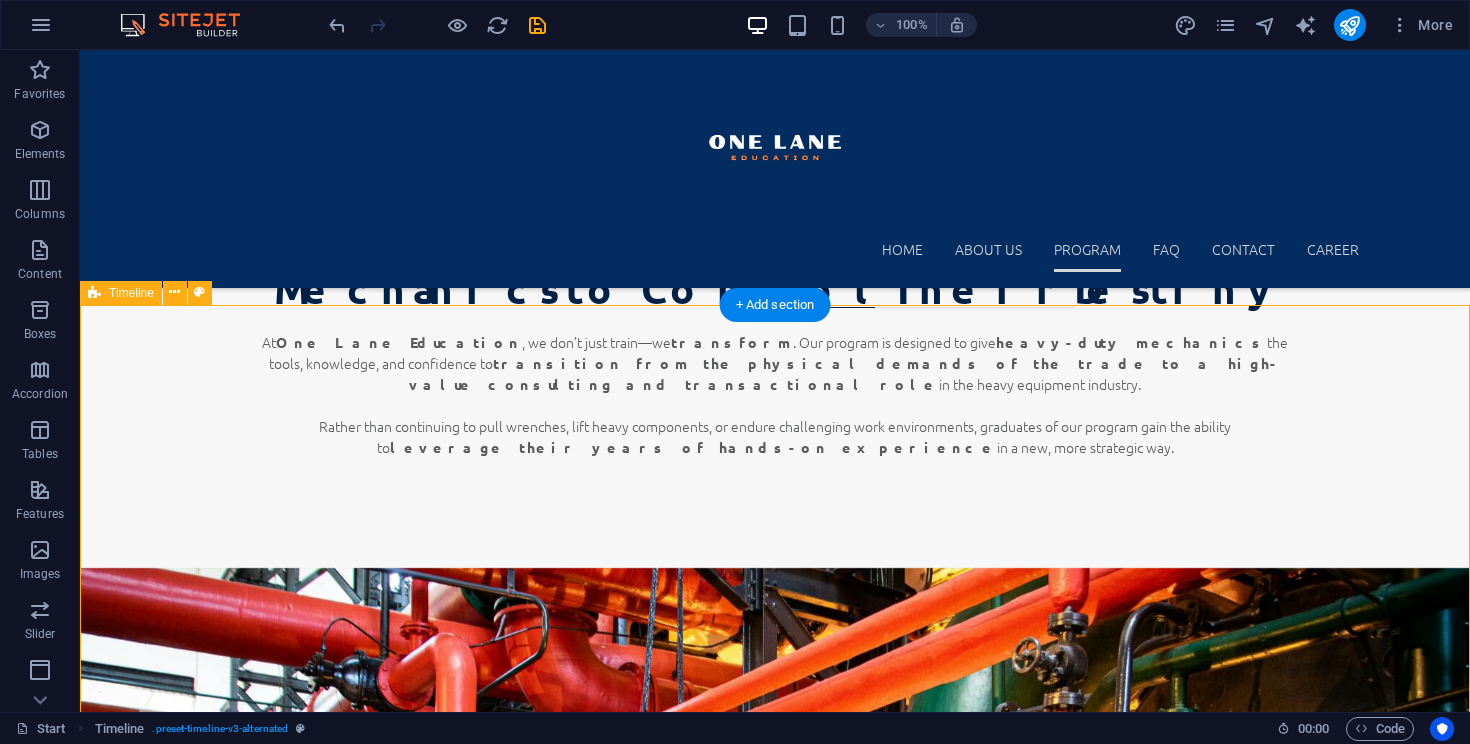 scroll, scrollTop: 3600, scrollLeft: 0, axis: vertical 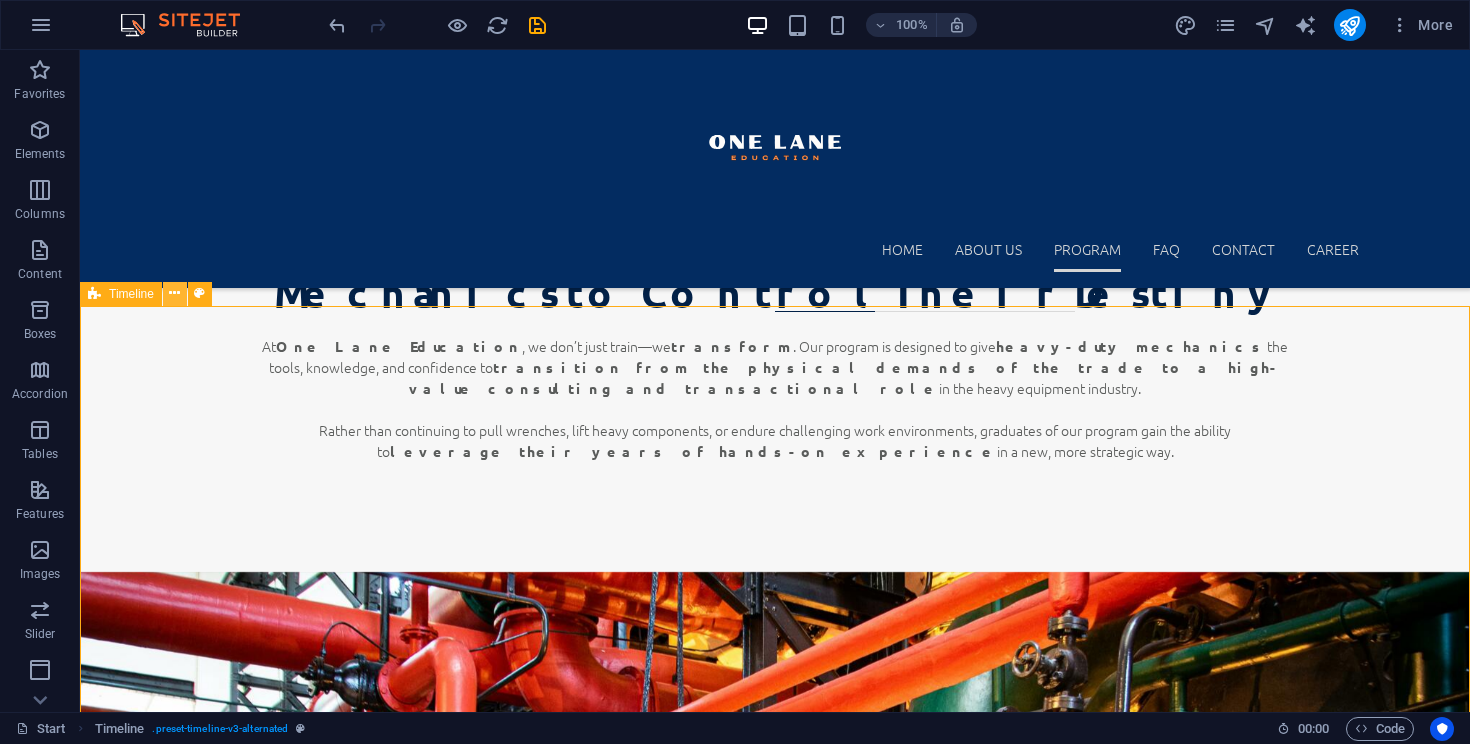 click at bounding box center (174, 293) 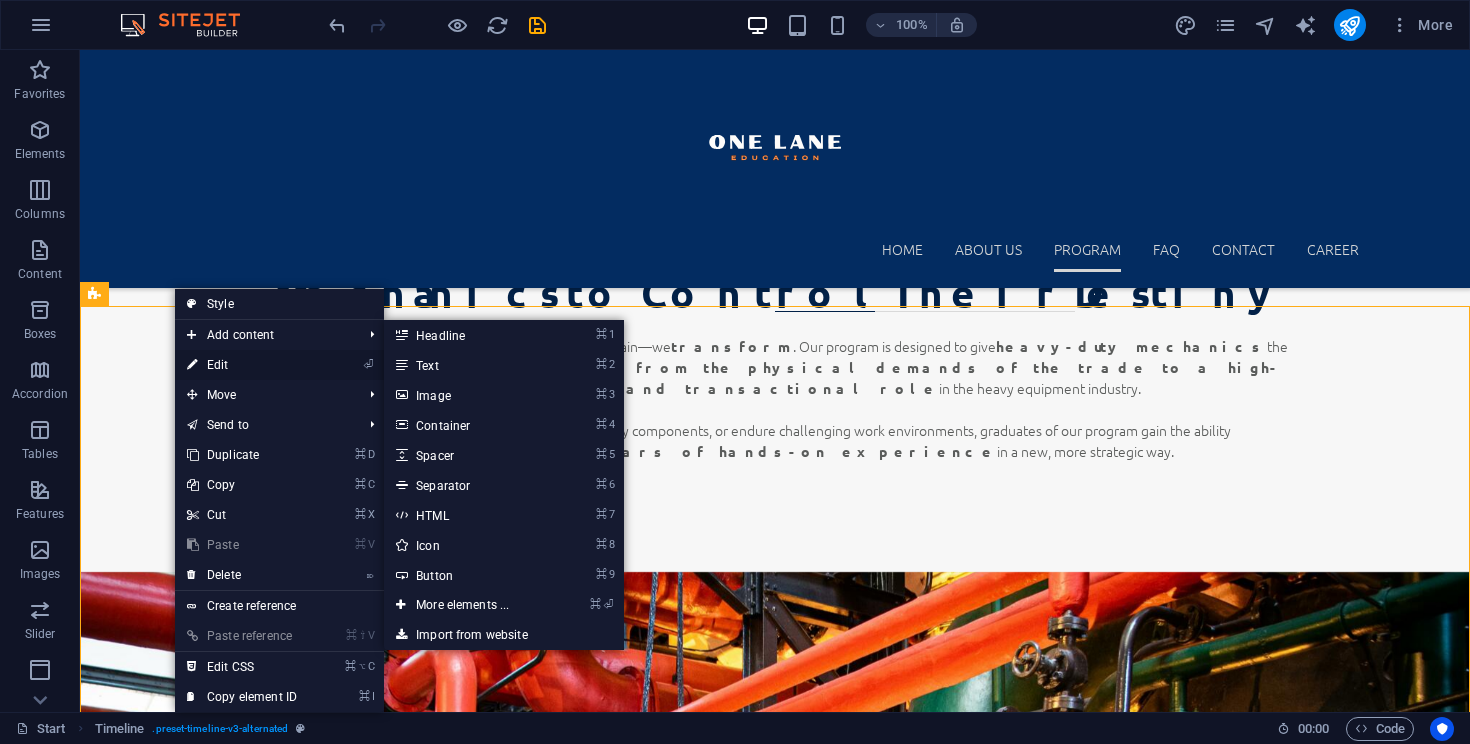 click on "⏎  Edit" at bounding box center (242, 365) 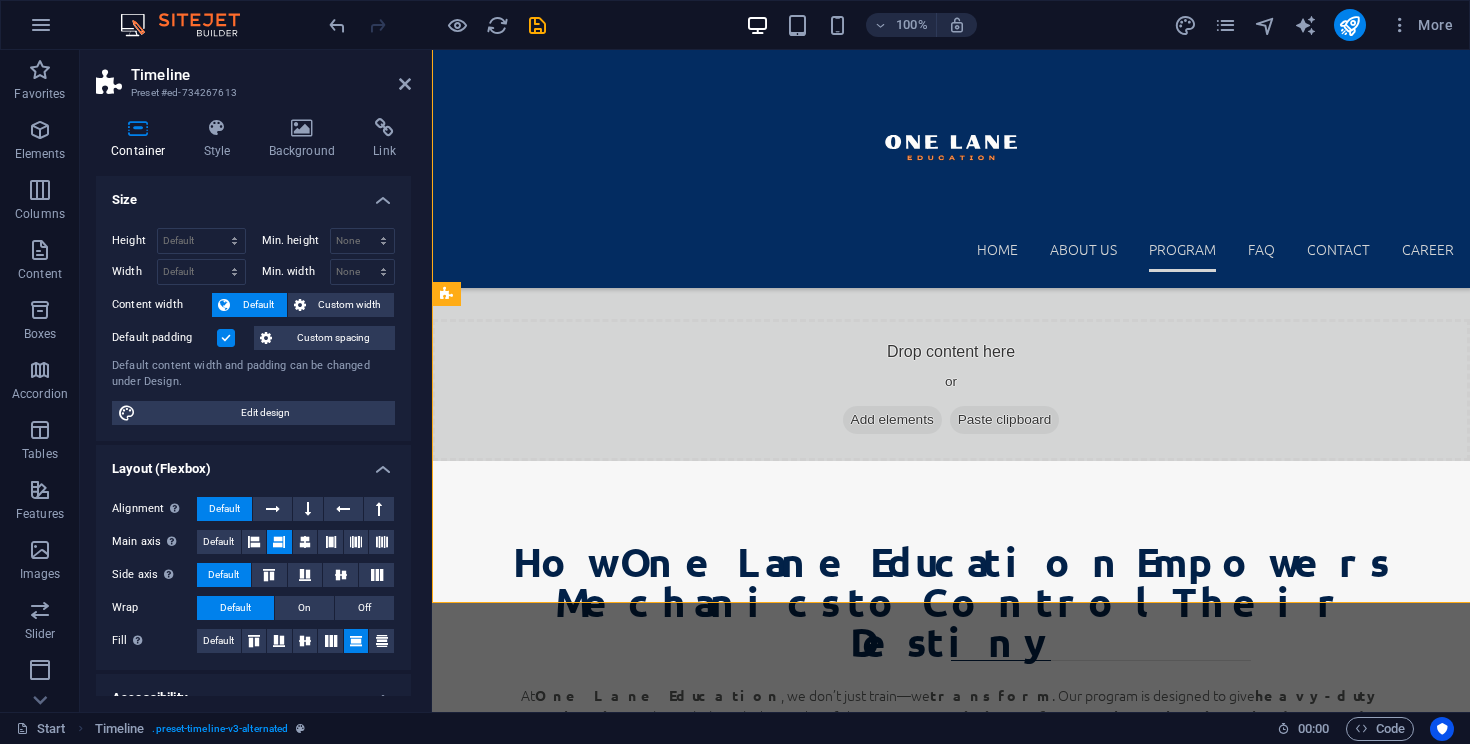 scroll, scrollTop: 3951, scrollLeft: 0, axis: vertical 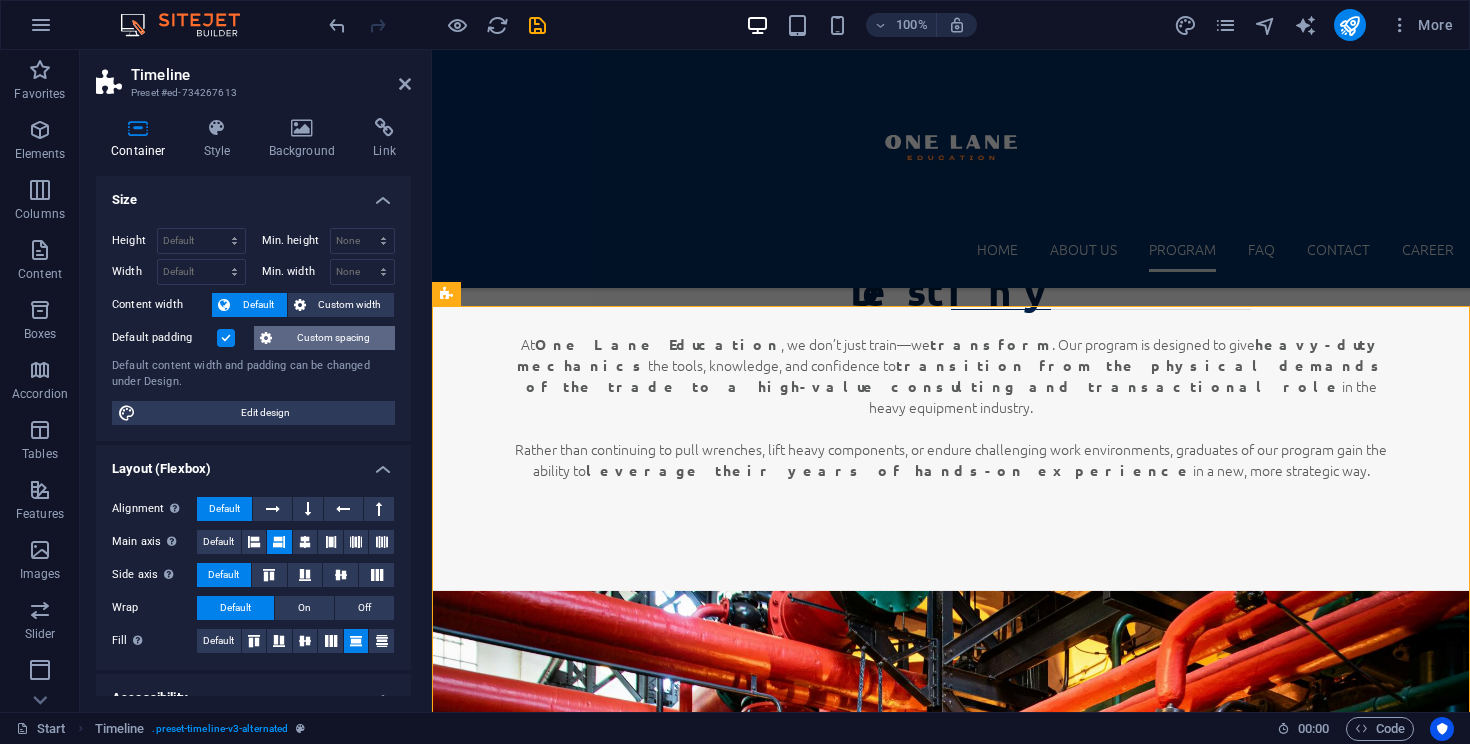 click on "Custom spacing" at bounding box center [333, 338] 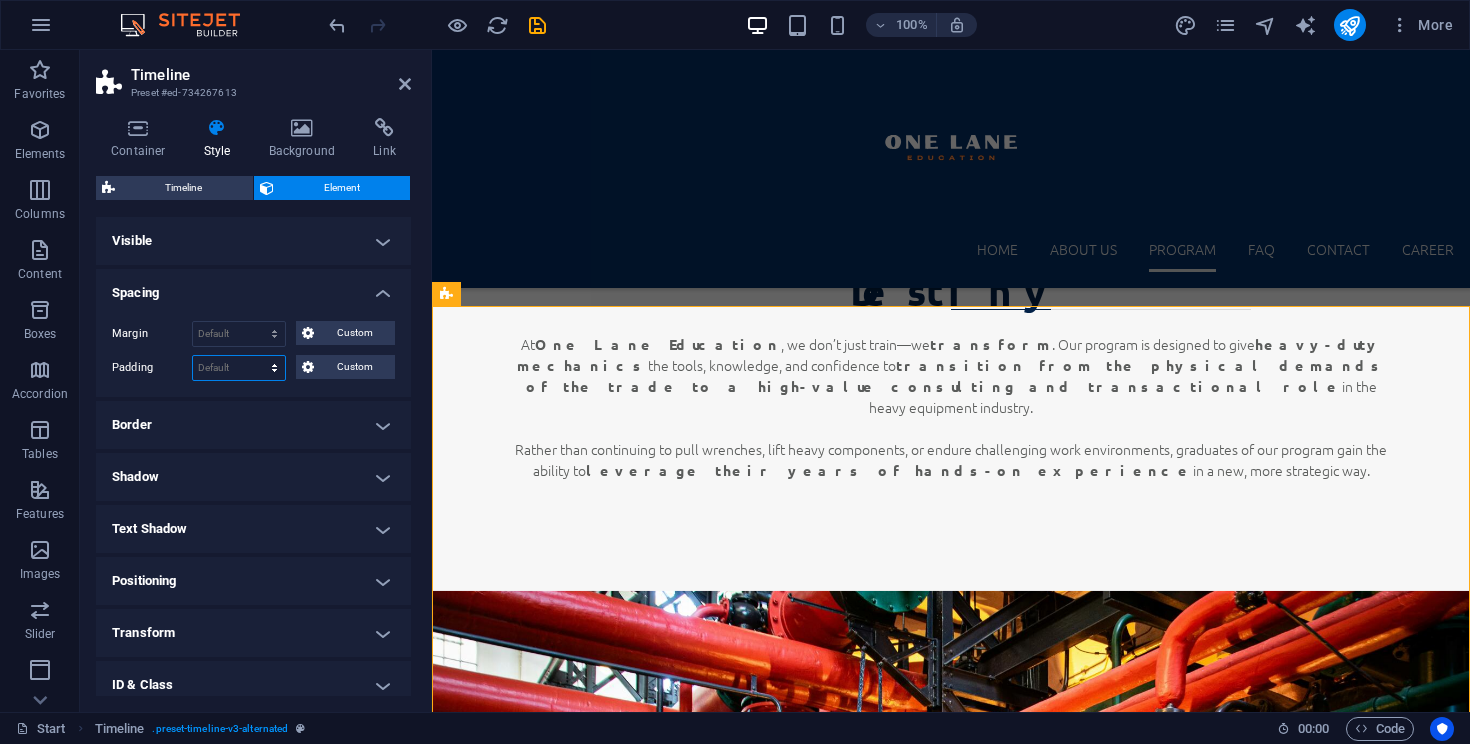 click on "Default px rem % vh vw Custom" at bounding box center [239, 368] 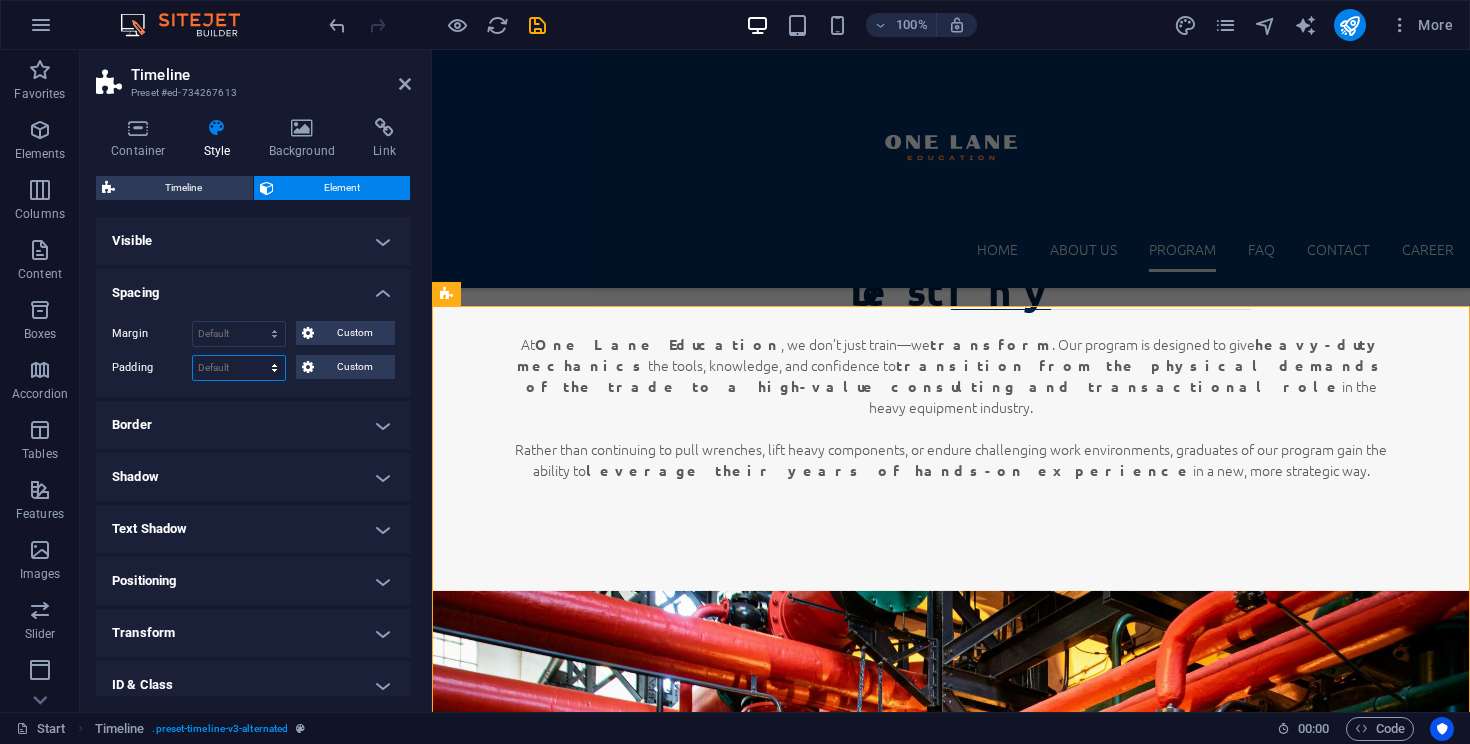 select on "px" 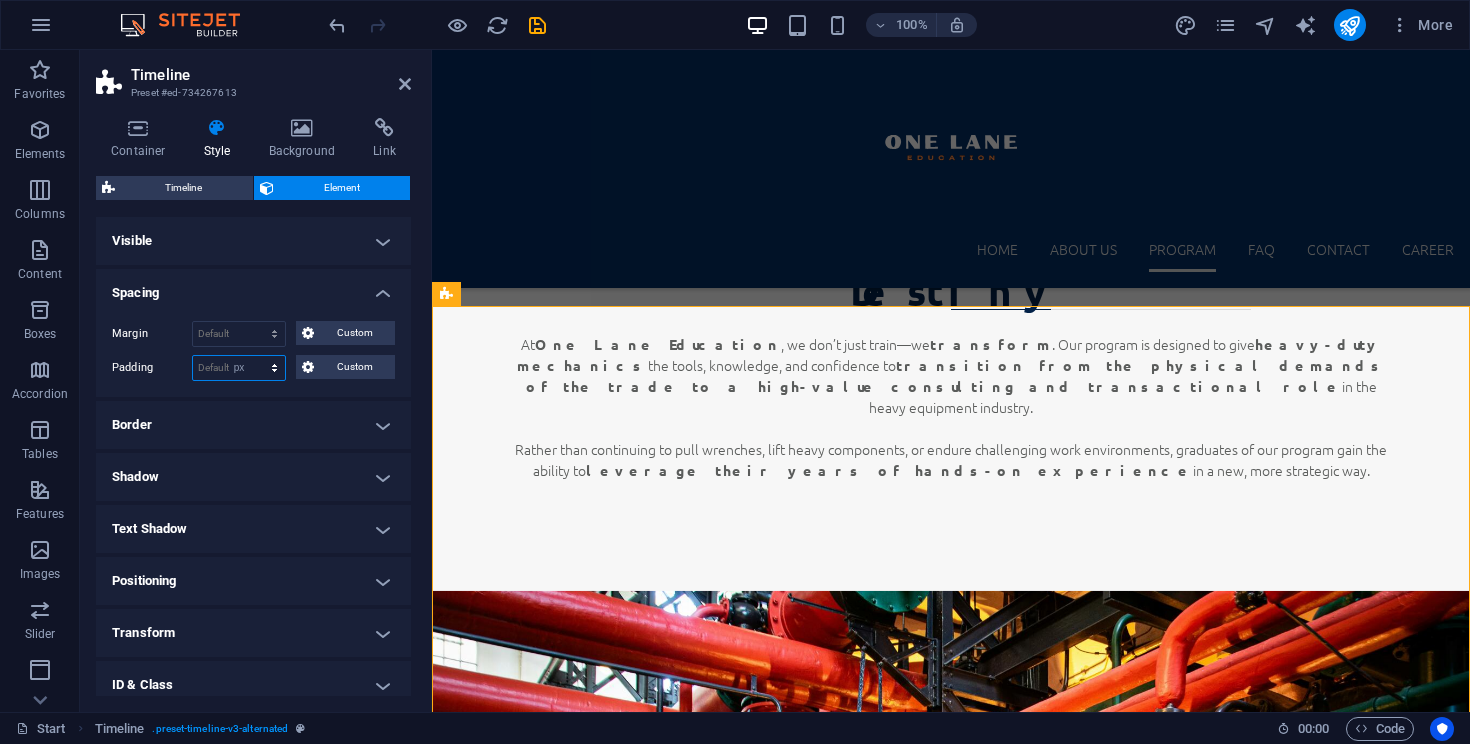 type on "0" 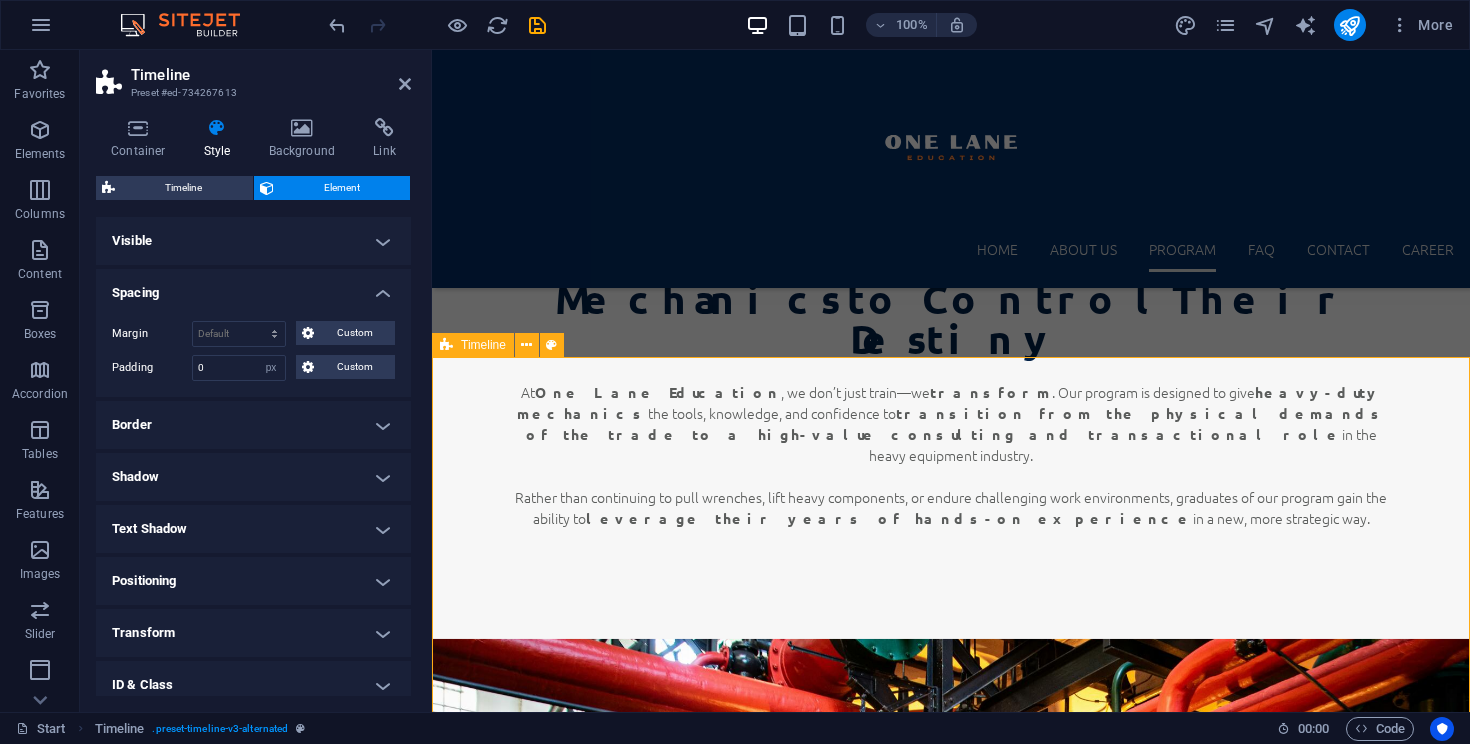 scroll, scrollTop: 3898, scrollLeft: 0, axis: vertical 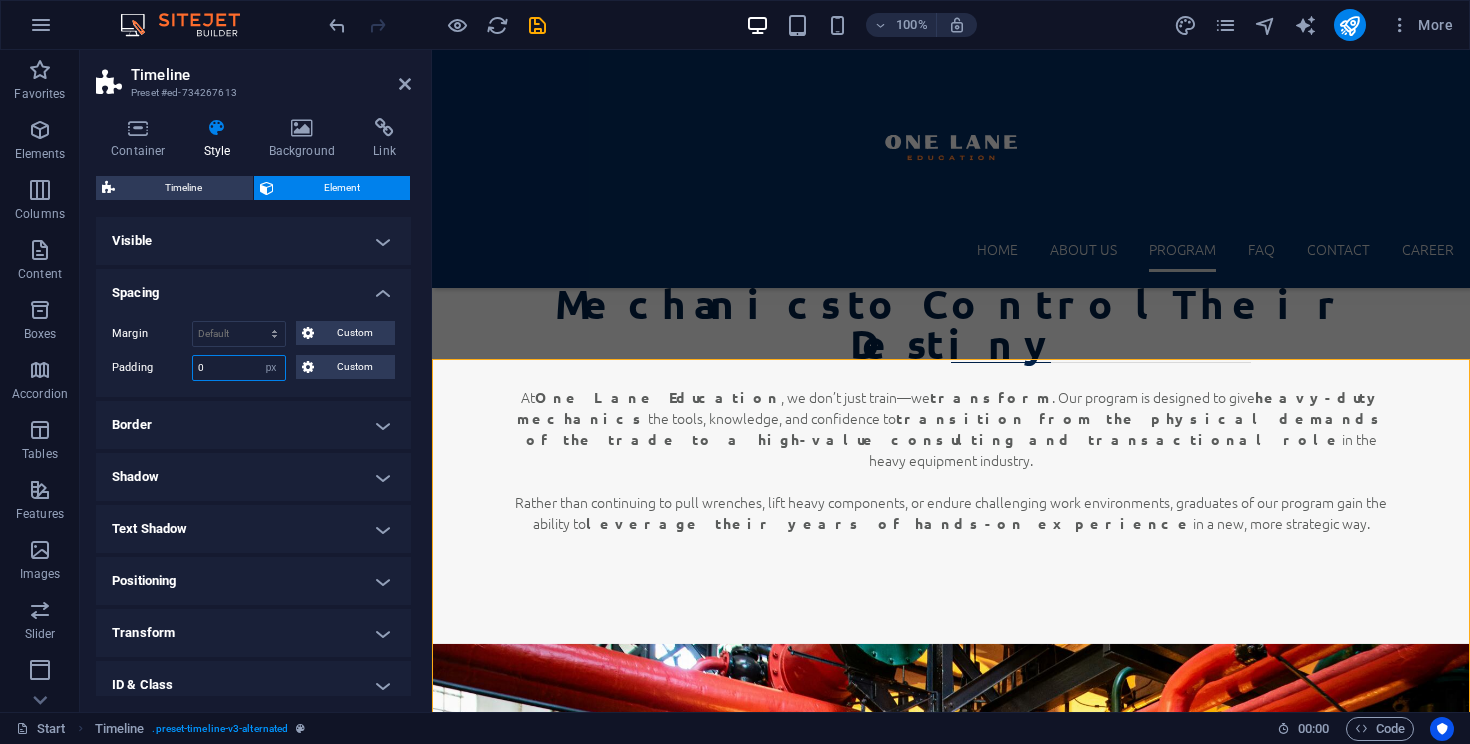 click on "0" at bounding box center [239, 368] 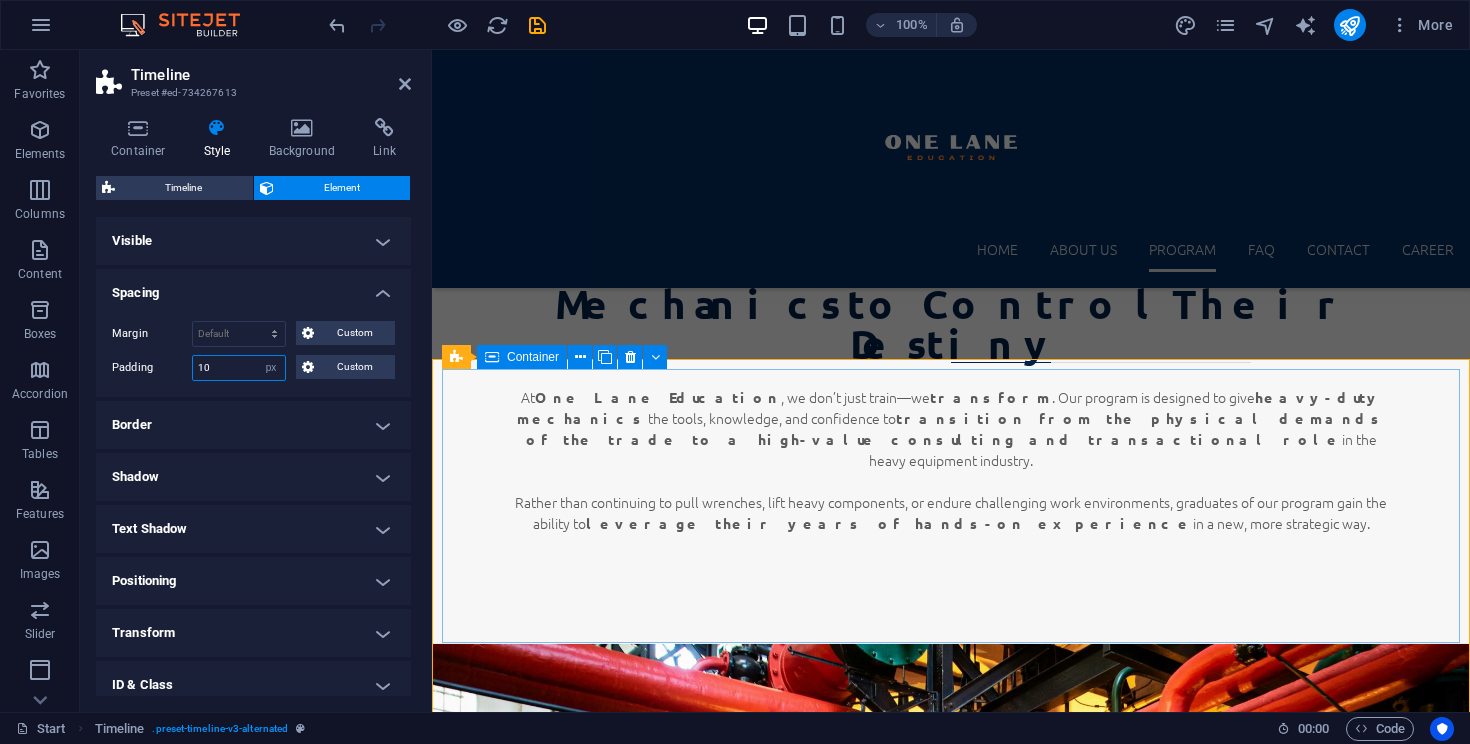 type on "10" 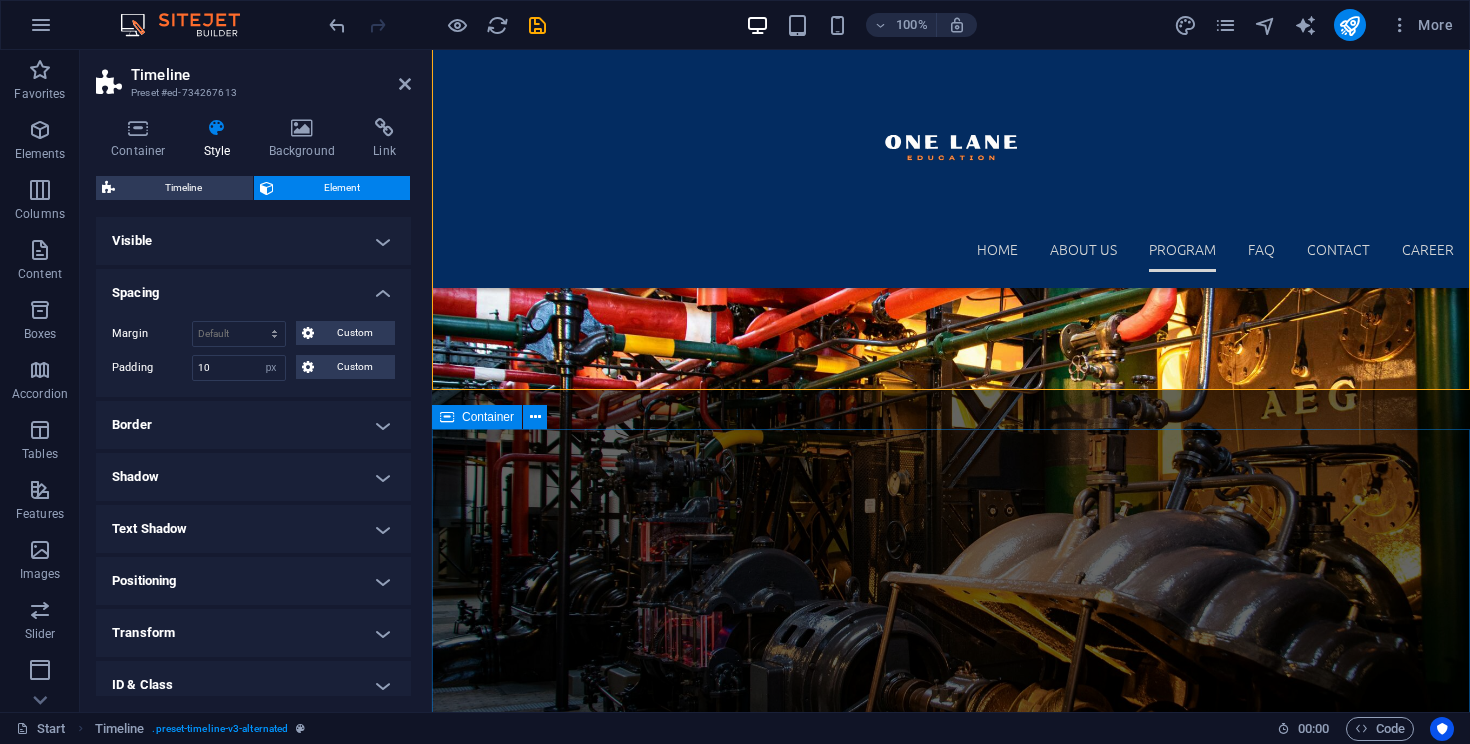 scroll, scrollTop: 4456, scrollLeft: 0, axis: vertical 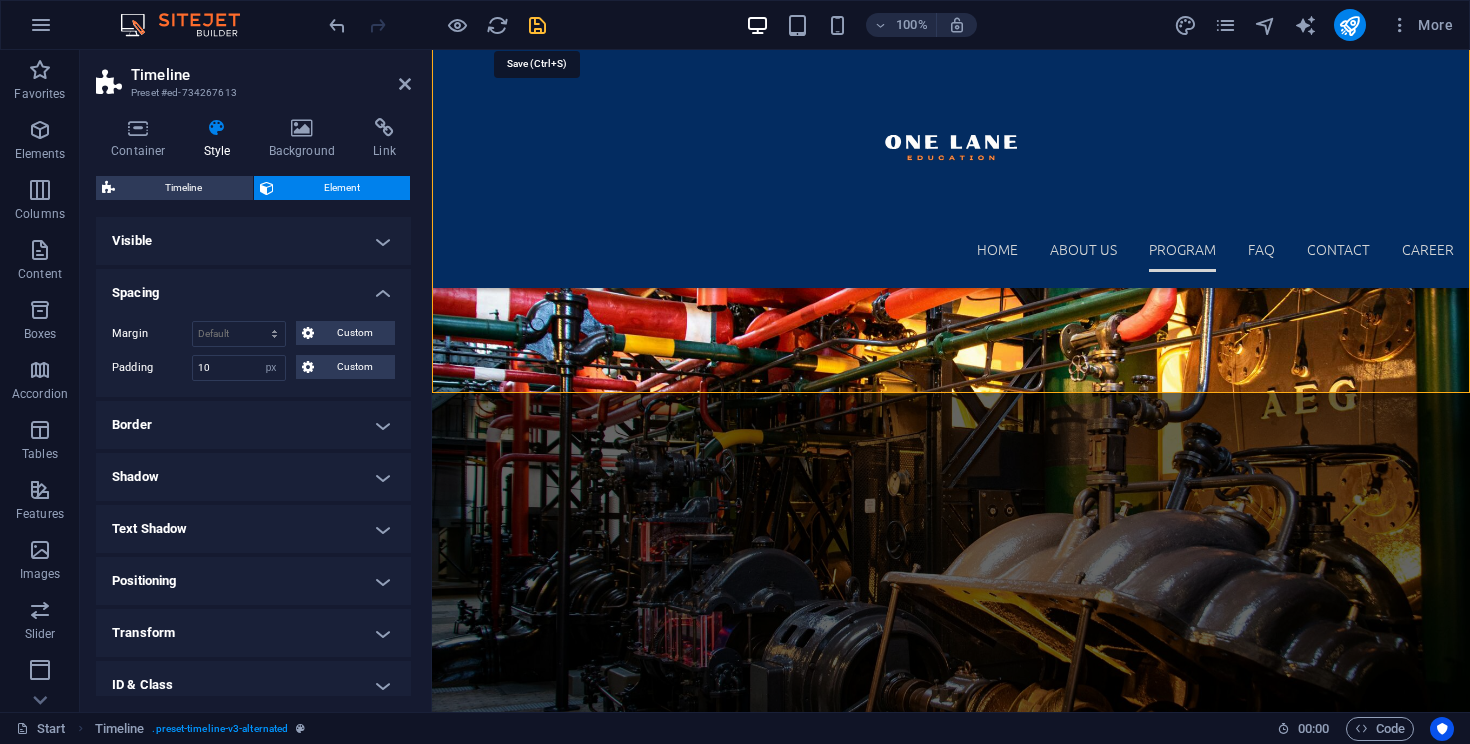 click at bounding box center [537, 25] 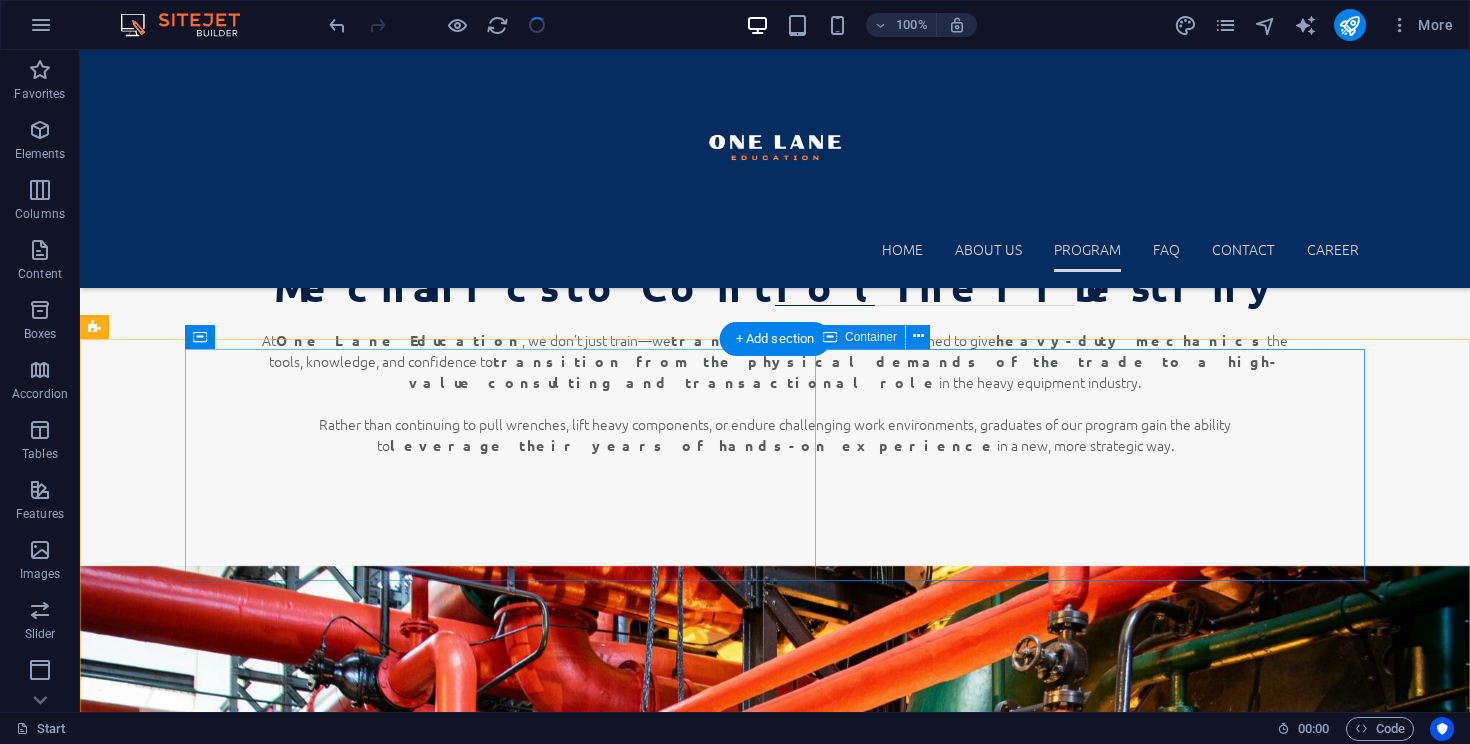 scroll, scrollTop: 3618, scrollLeft: 0, axis: vertical 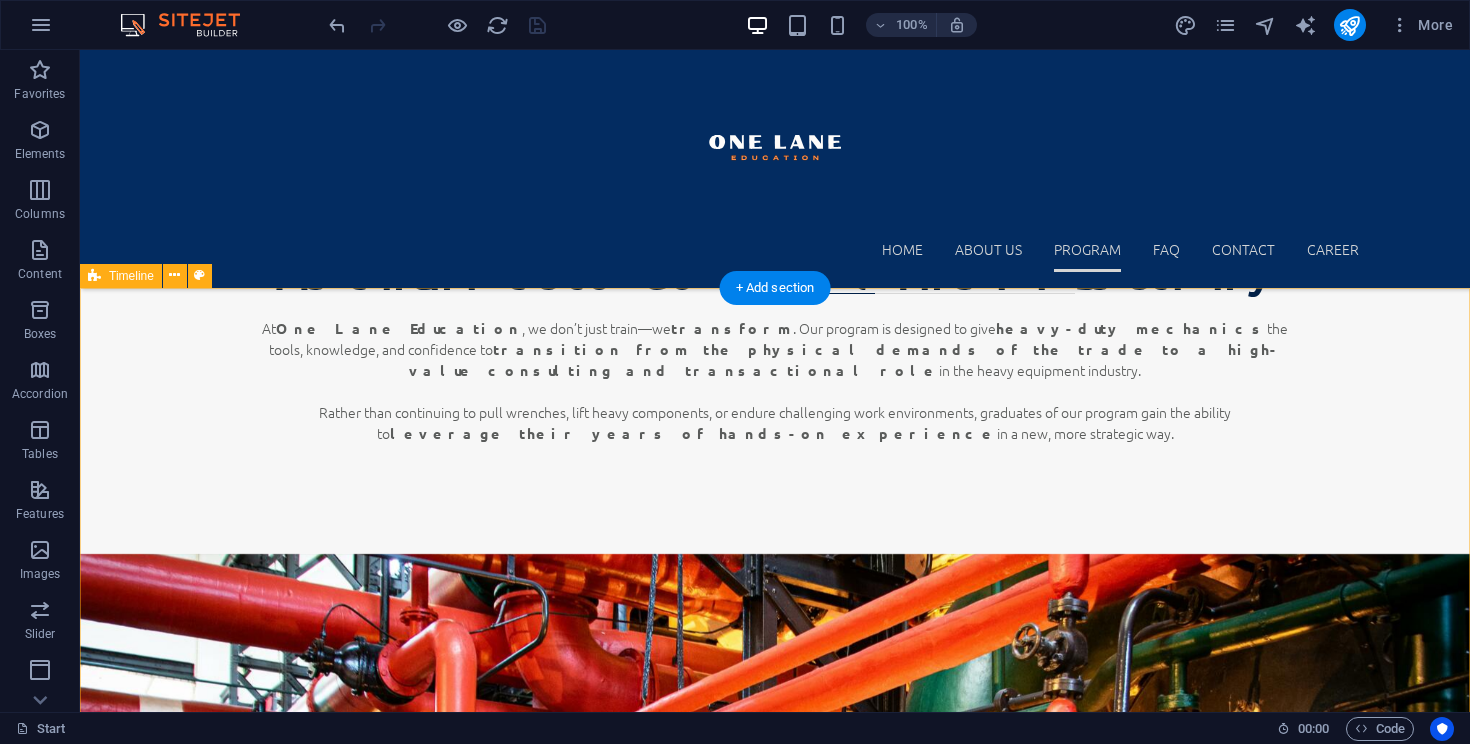 click on "Education & Career Shift                         Starts [DATE] Enroll in a focused training program covering:         How private sales work vs. auctions/dealers         Understanding market values and fair pricing         Ethics, transparency, and negotiation fundamental, agency         Begin rebranding: Update LinkedIn or create a business page to reflect a new role (e.g. "Equipment Sales Consultant") Gather real-life stories or testimonials from your own experience or early clients to build credibility Go to Market & Start Selling                                                                                                                                          Brokering Equipment by [DATE] Transition from education to execution—start making private sales. List your first few pieces of equipment privately (via a platform, personal network, or third-party site)" at bounding box center (775, 5247) 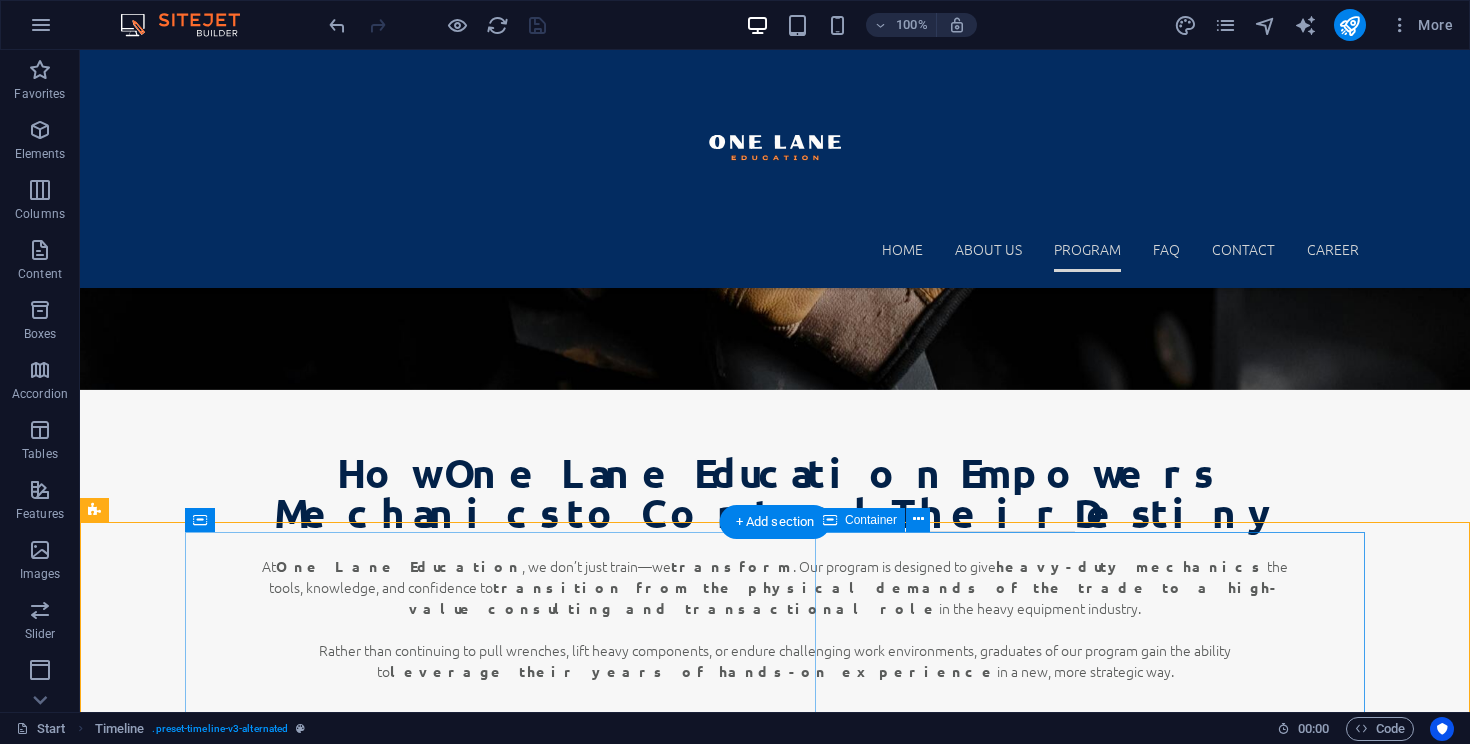 scroll, scrollTop: 3377, scrollLeft: 0, axis: vertical 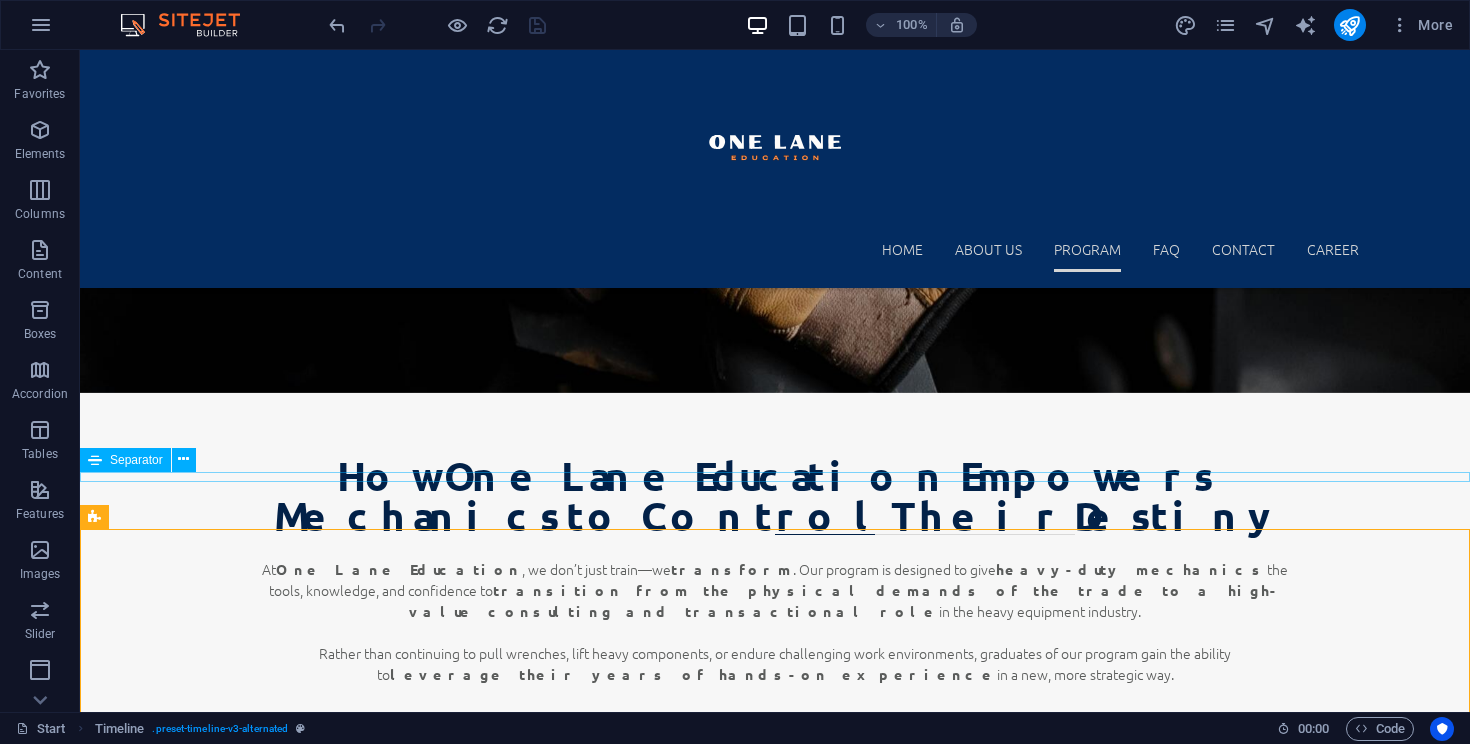 click on "[NUMBER] [STREET] ,  [POSTAL_CODE]   [CITY], [PROVINCE] [PHONE] info@[DOMAIN] [DAY] to [DAY] | [TIME] - [TIME] Home About us Program FAQ Contact Career One Lane Where Skill Meets Strategy. Where Tradespeople Lead. Find out More   Turn Experience Into Profit .fa-secondary{opacity:.4} Giving Lateral Moves  Effect on Tradespeople? .fa-secondary{opacity:.4} A Strategic Career Pivot Mission Statement At the heart of our mission is a belief that tradespeople—mechanics, operators, and technicians—deserve more than the daily grind. We exist to educate and empower them to rise as highly knowledgeable consultants, capable of guiding both buyers and sellers through ethical, transparent, and value-driven equipment transactions. By bridging the gap between hands-on expertise and professional consulting, we enable tradespeople to take control of their futures and redefine their careers with purpose and agency. Drop content here or  Add elements  Paste clipboard Drop content here or  Add elements At  transform" at bounding box center [775, 3171] 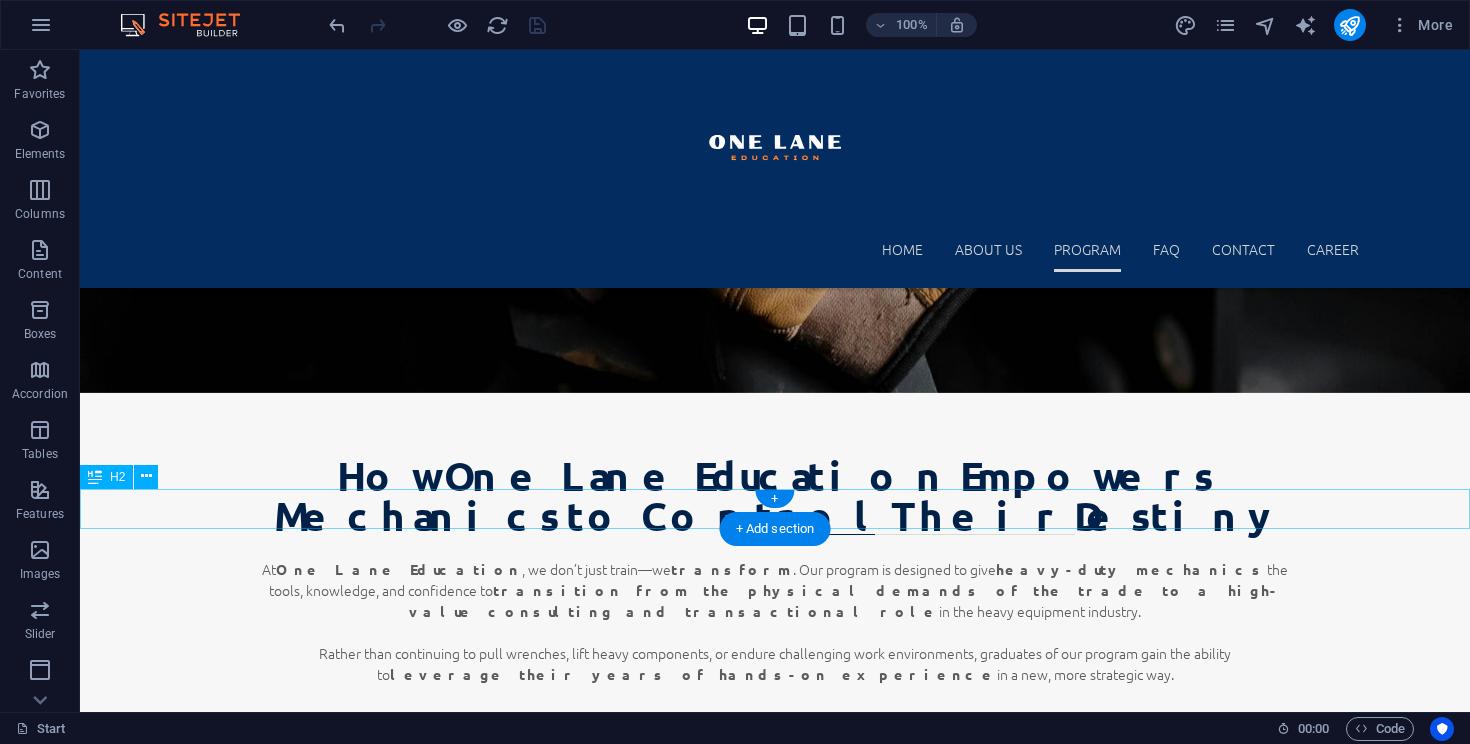 click on "One Lane Timeline" at bounding box center (775, 5222) 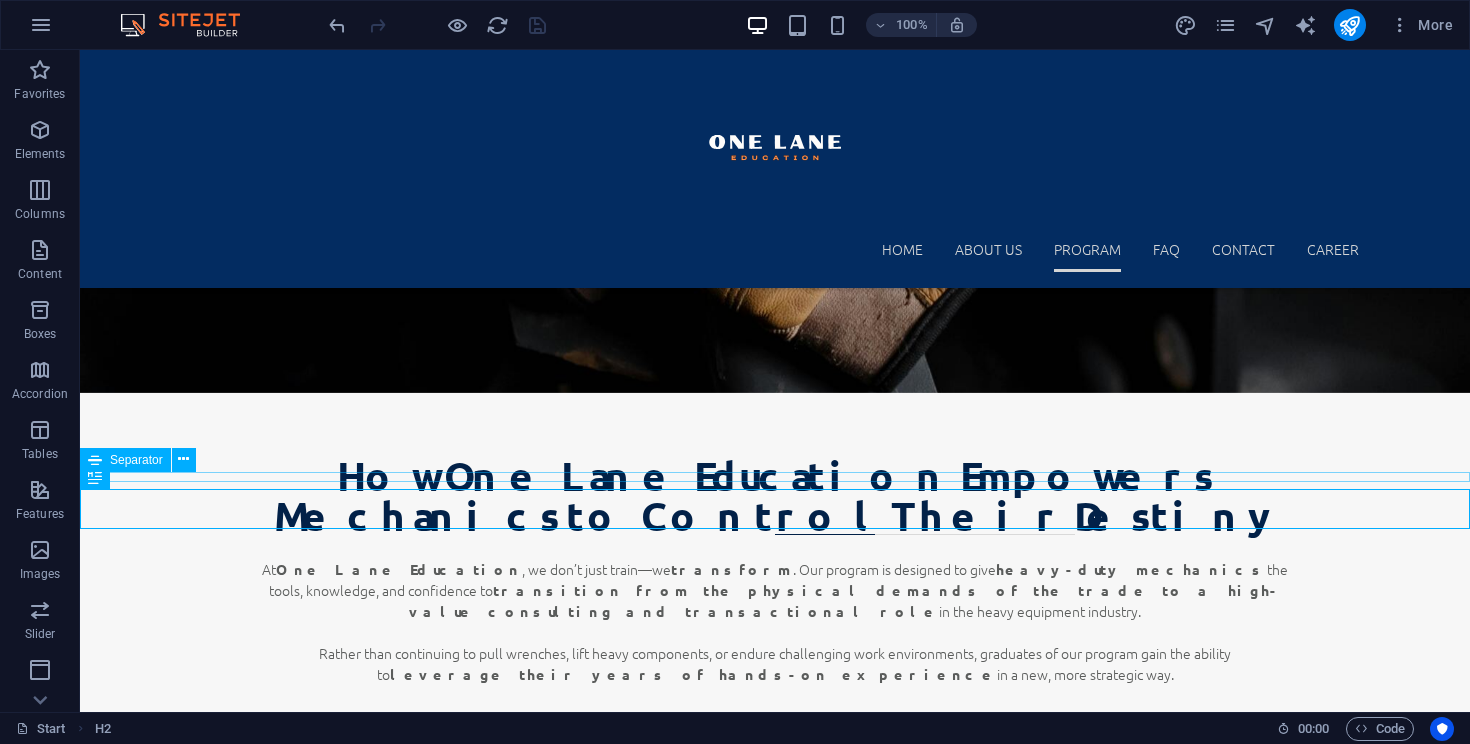 click at bounding box center (775, 5190) 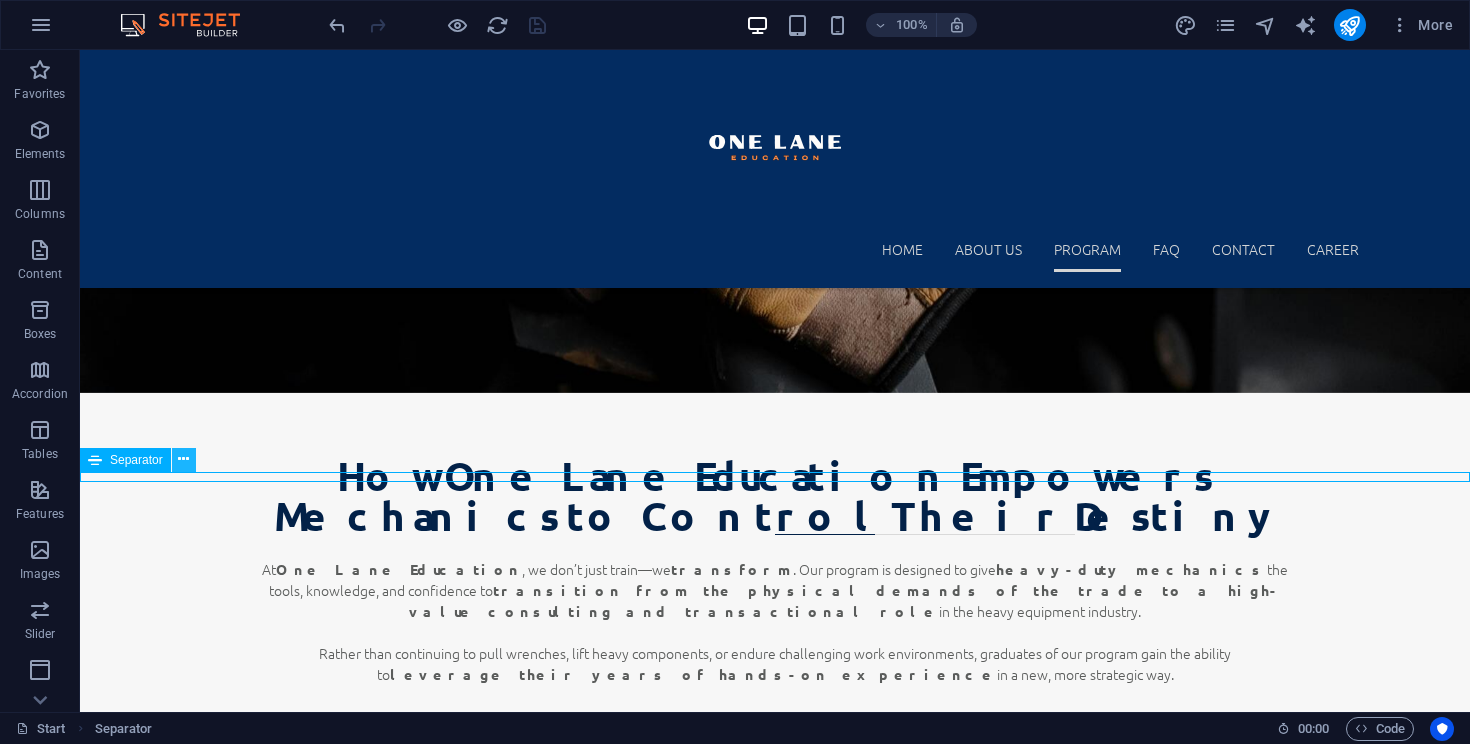 click at bounding box center [183, 459] 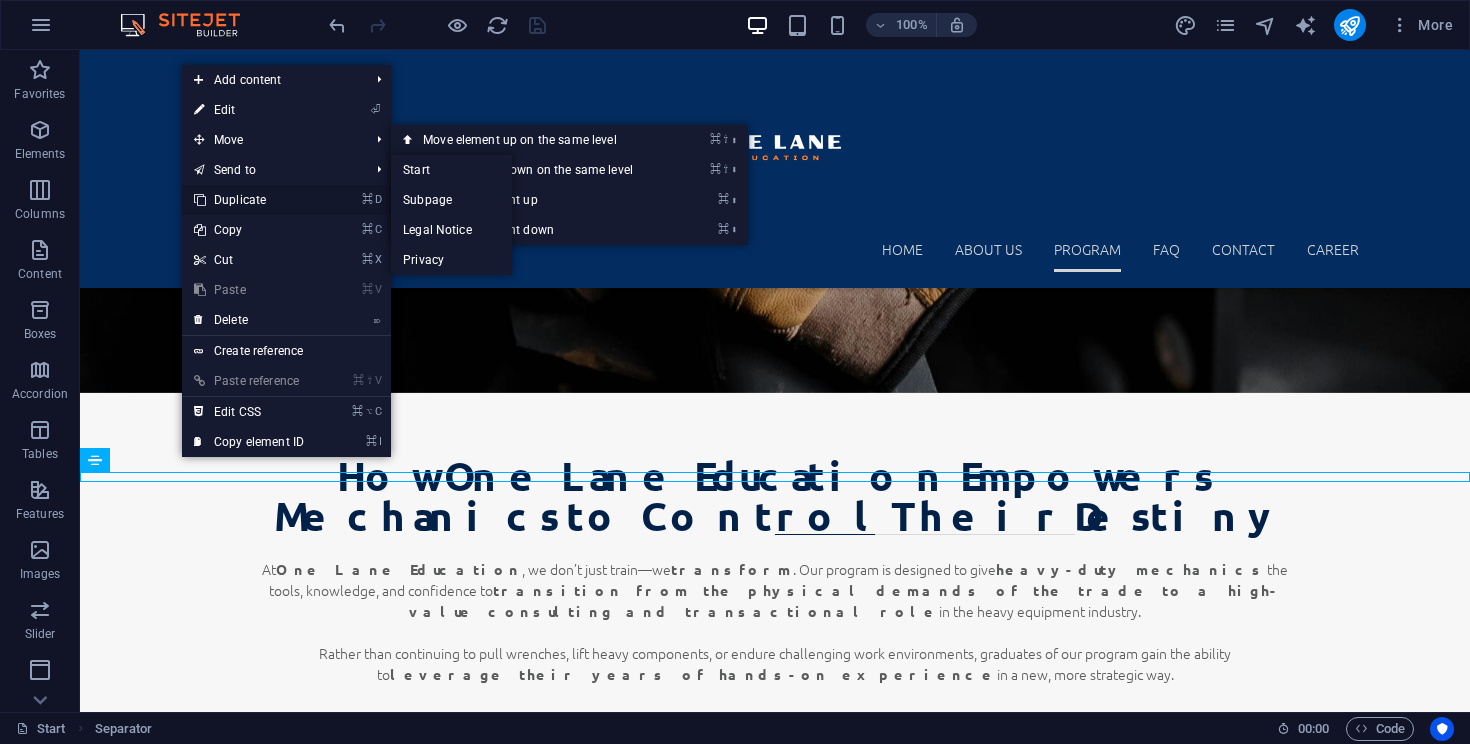 click on "⌘ D  Duplicate" at bounding box center (249, 200) 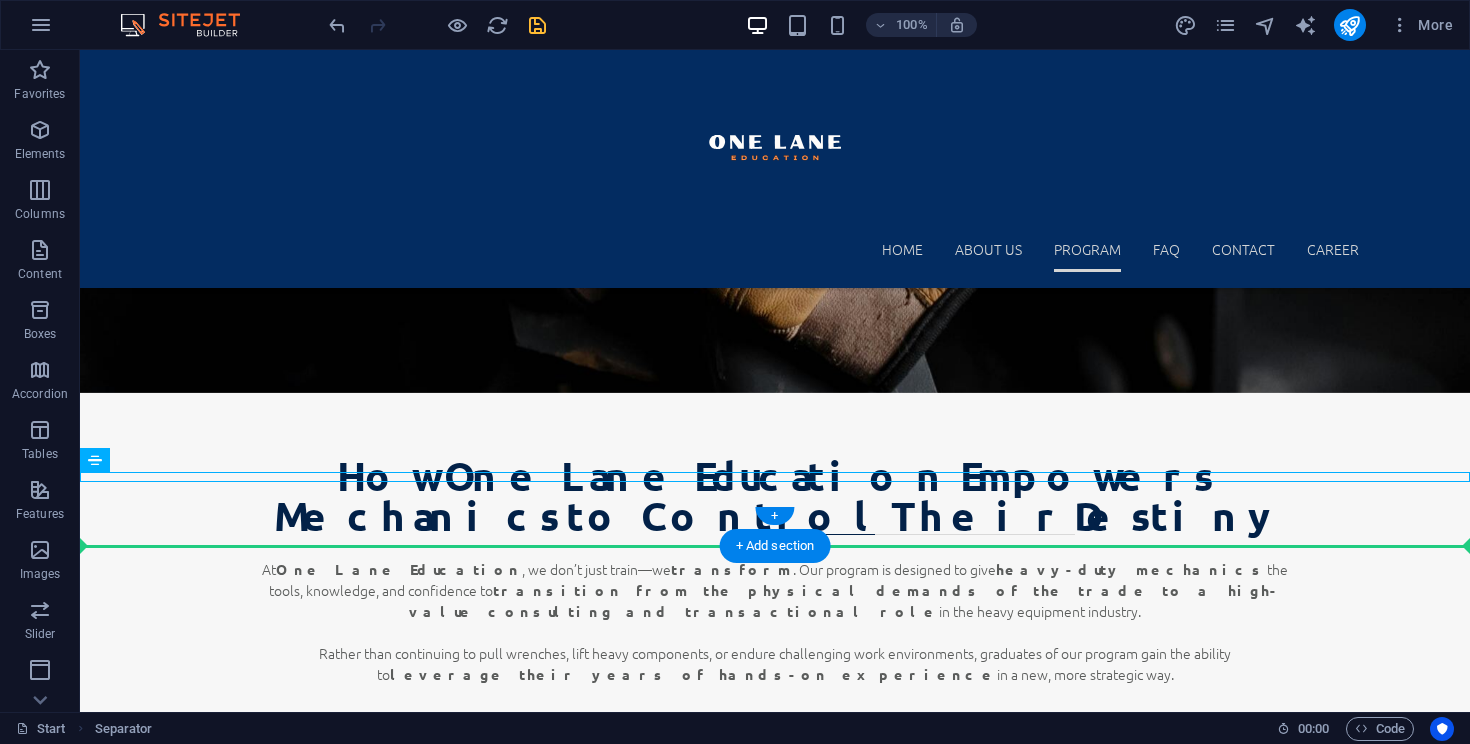 drag, startPoint x: 223, startPoint y: 511, endPoint x: 142, endPoint y: 538, distance: 85.3815 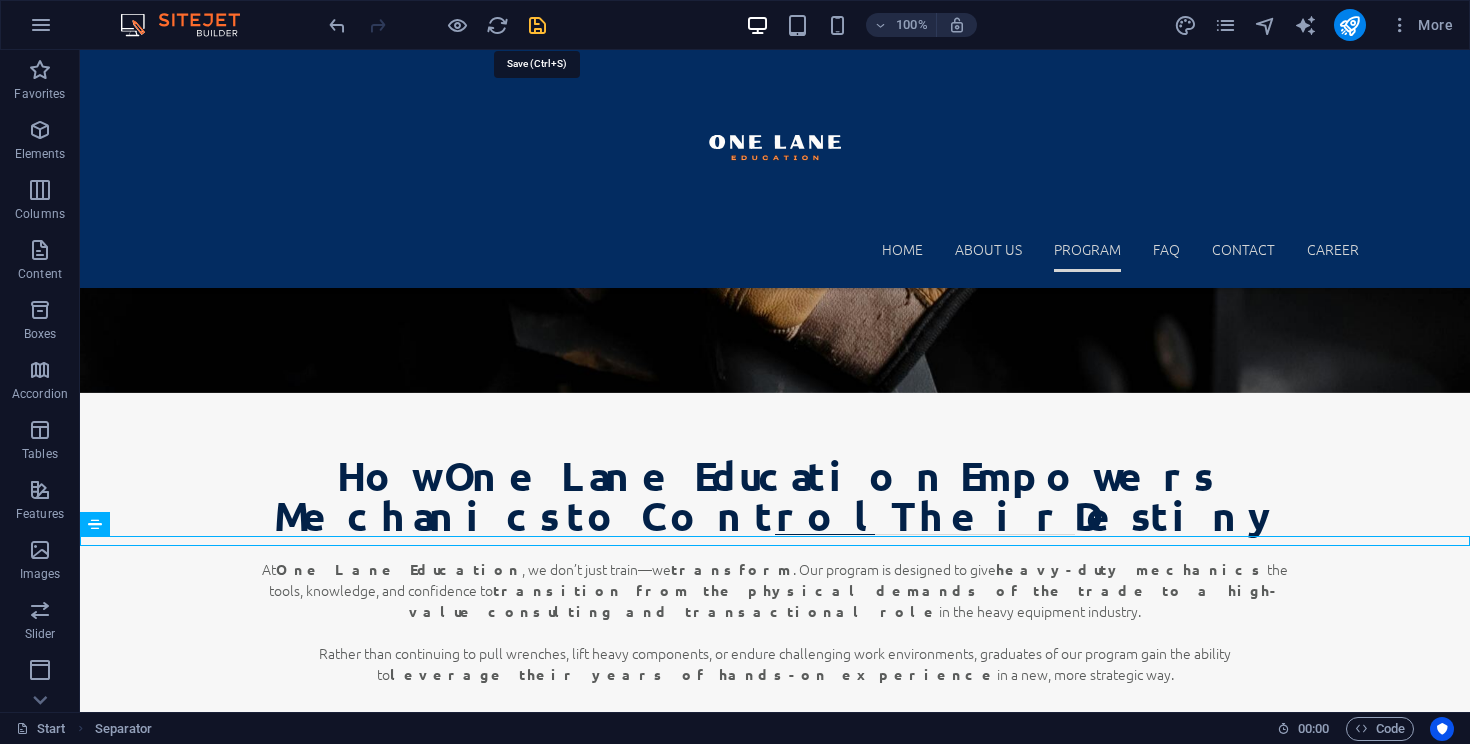 click at bounding box center [537, 25] 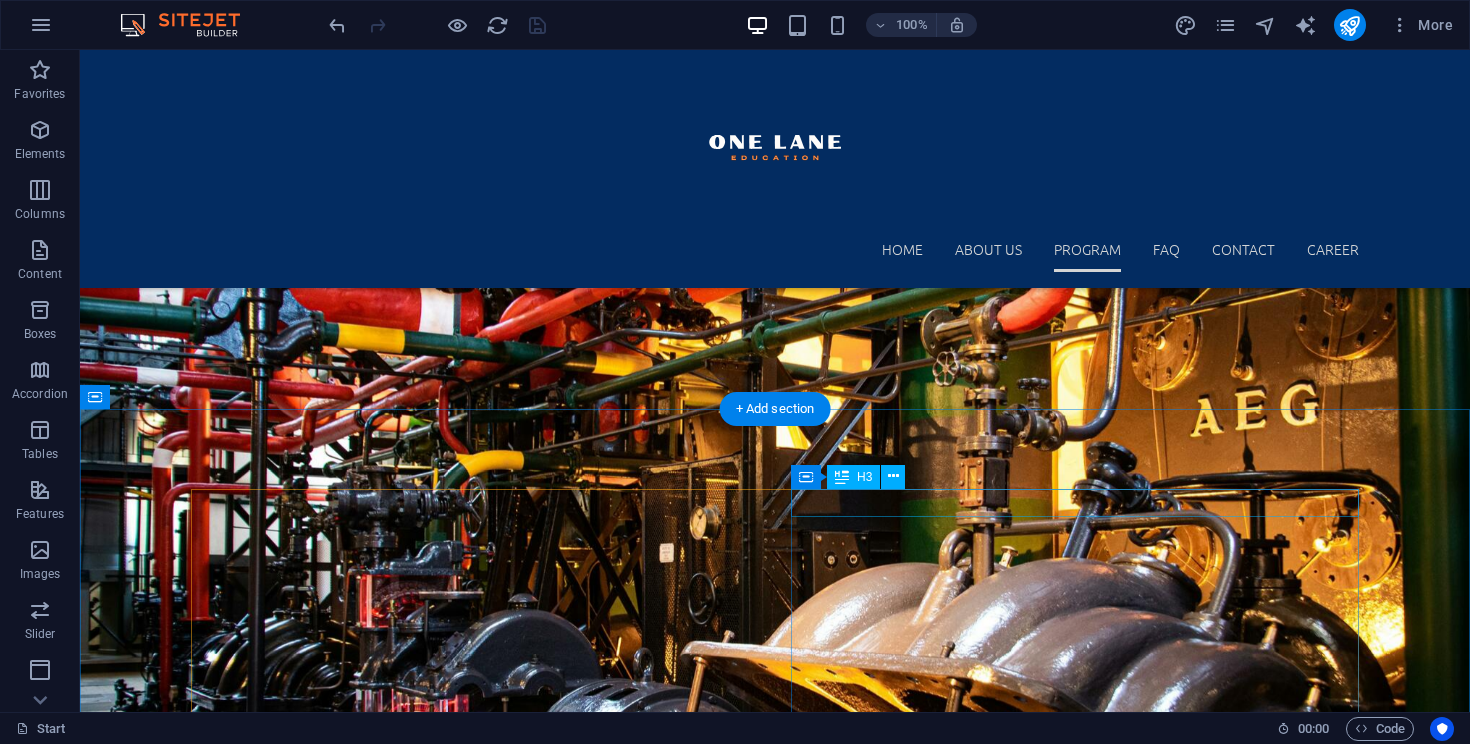 scroll, scrollTop: 4068, scrollLeft: 0, axis: vertical 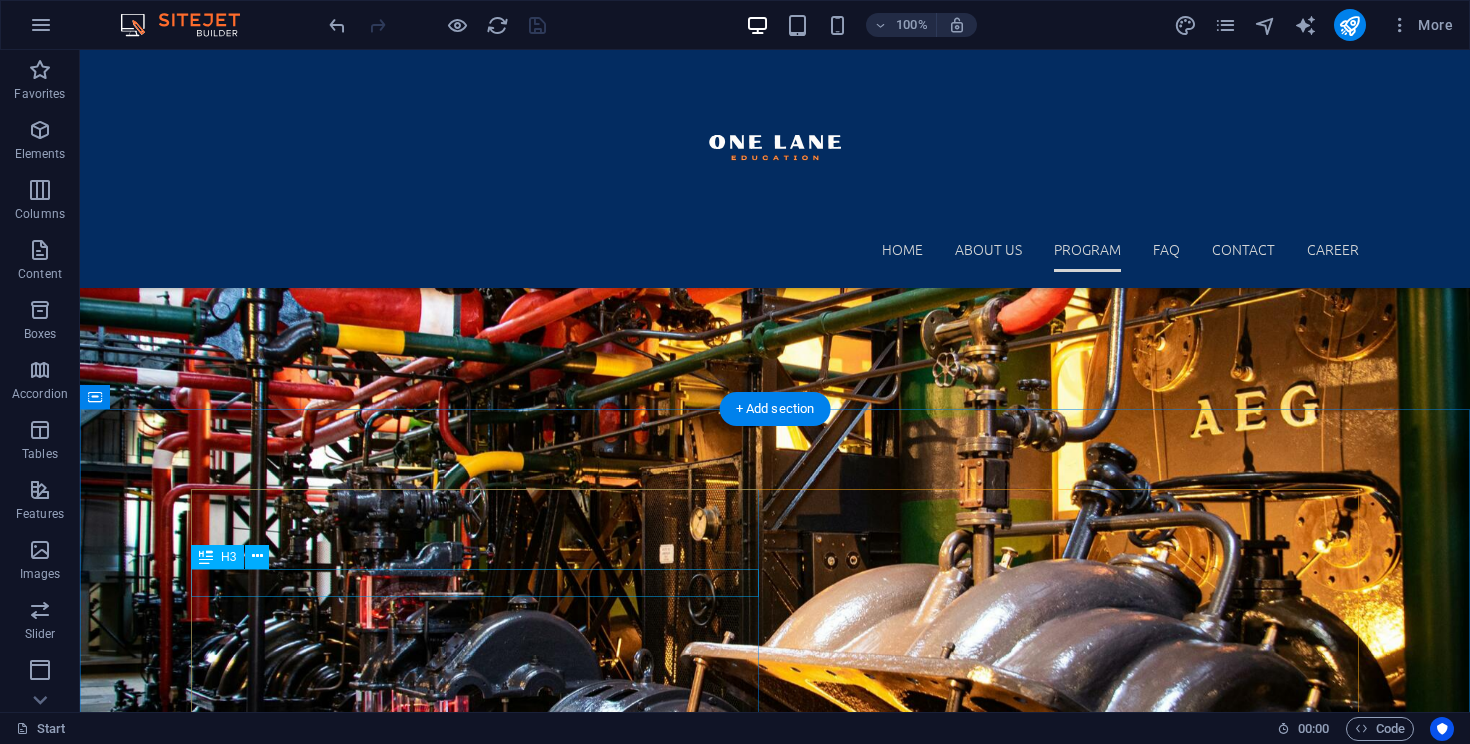 click on "Meet the Team" at bounding box center (775, 5285) 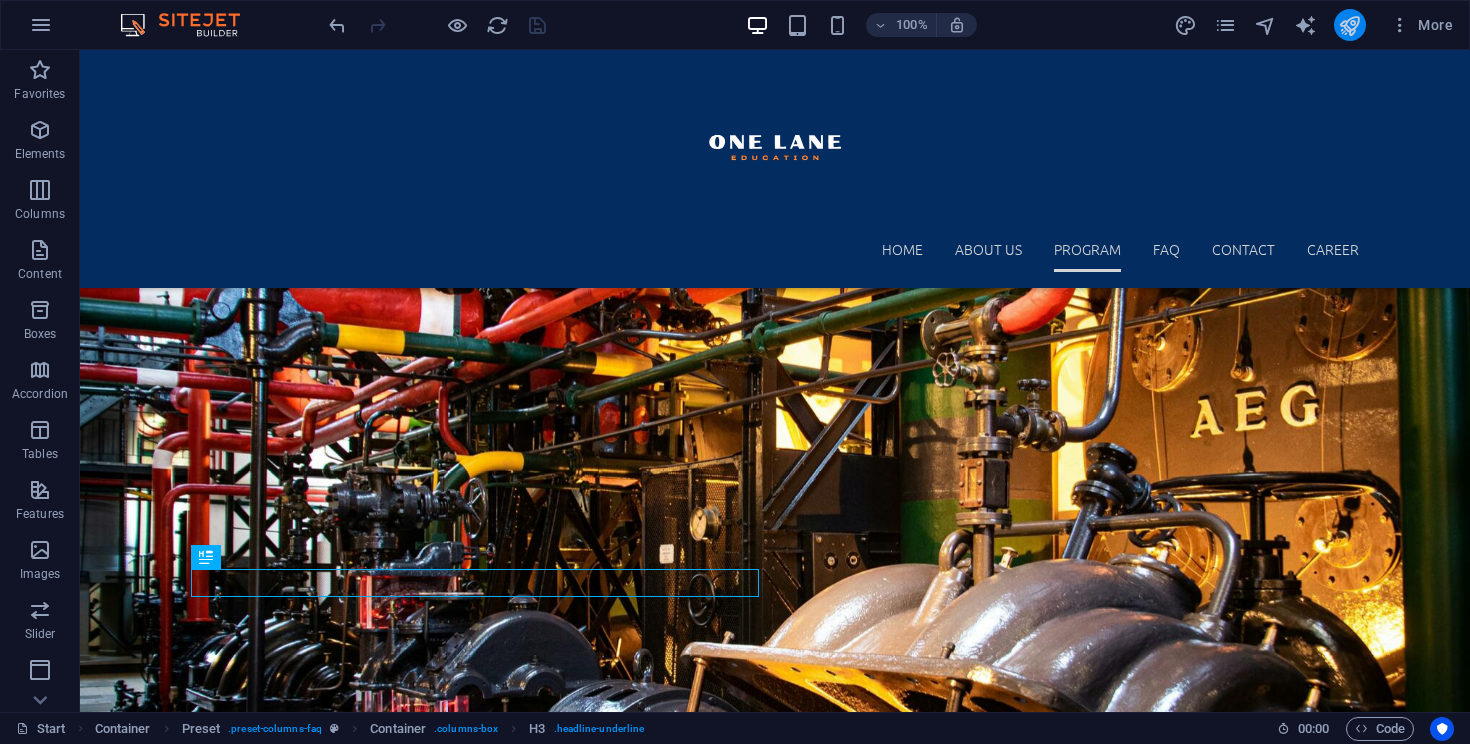 click at bounding box center [1349, 25] 